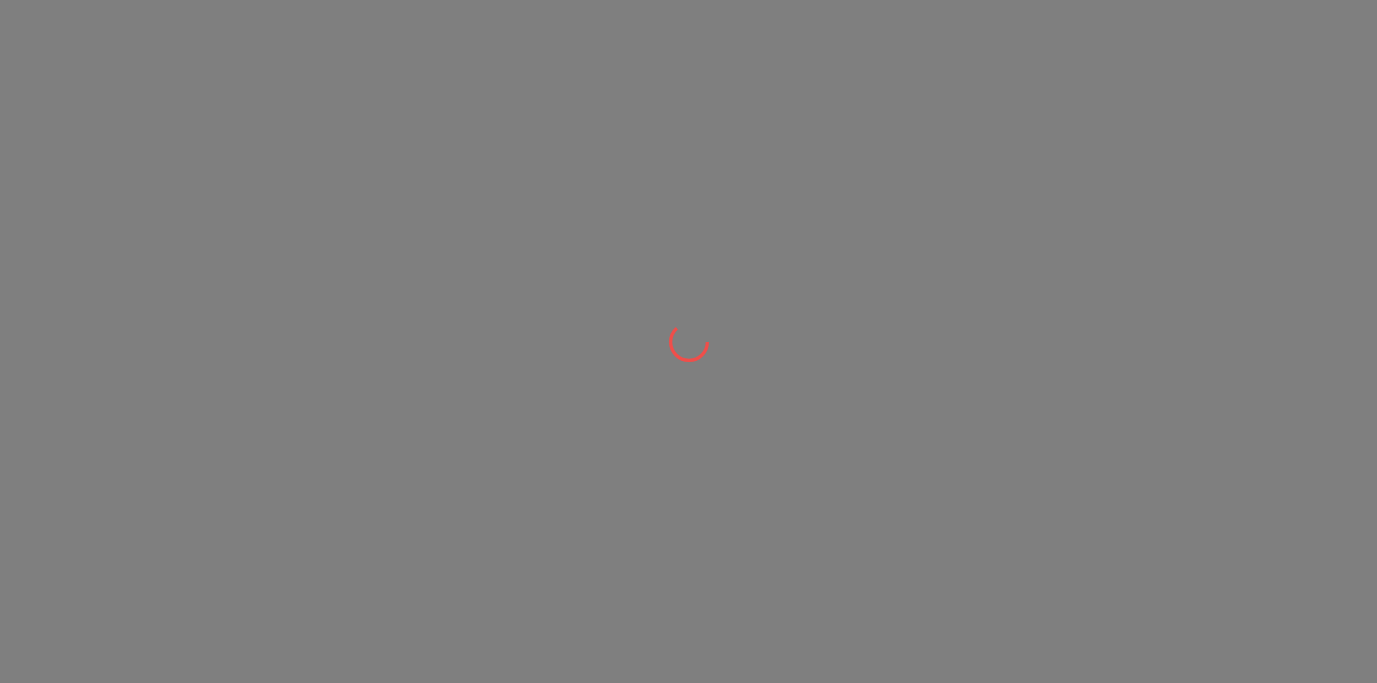 scroll, scrollTop: 0, scrollLeft: 0, axis: both 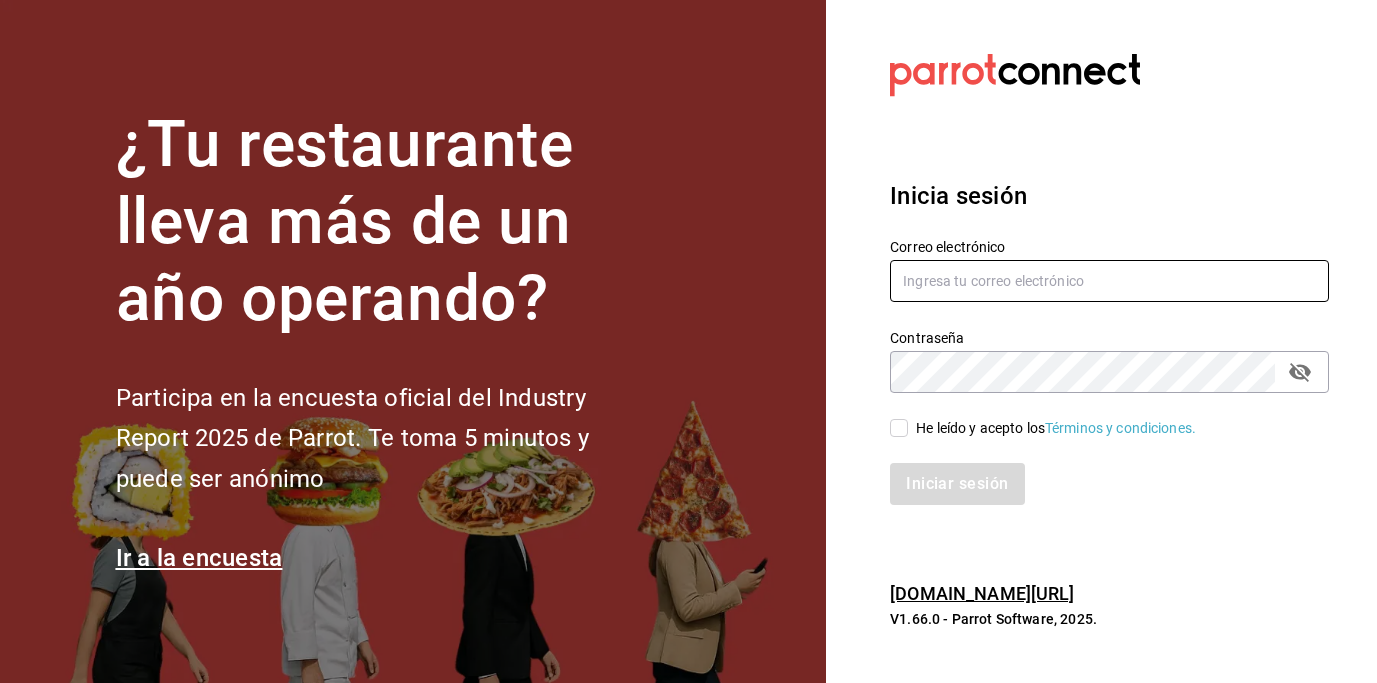 type on "[EMAIL_ADDRESS][DOMAIN_NAME]" 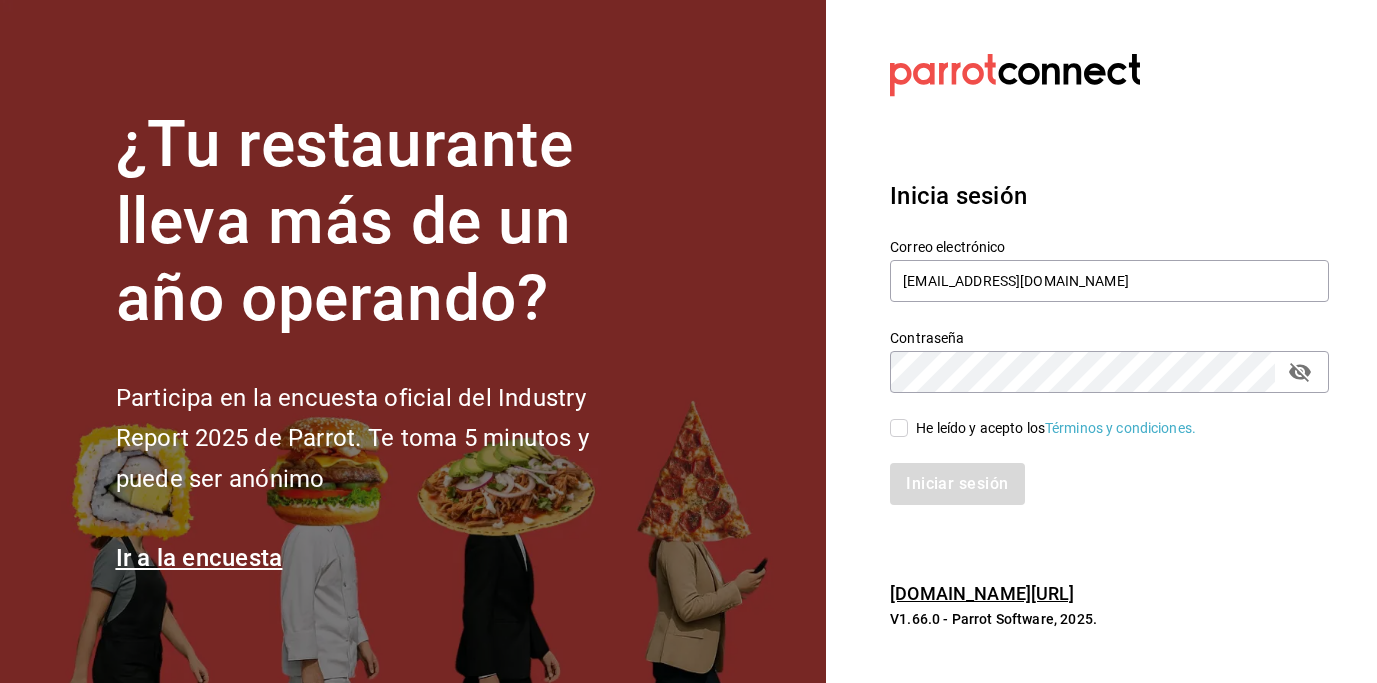 click on "He leído y acepto los  Términos y condiciones." at bounding box center [899, 428] 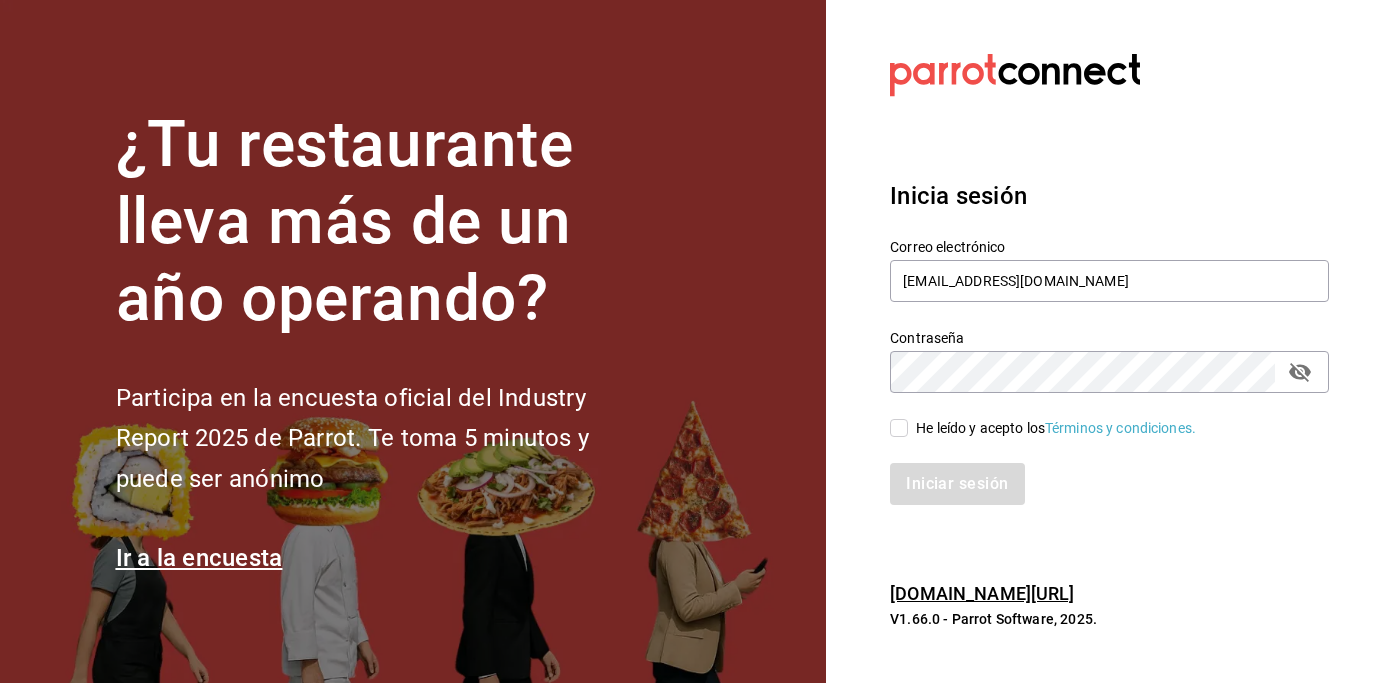 checkbox on "true" 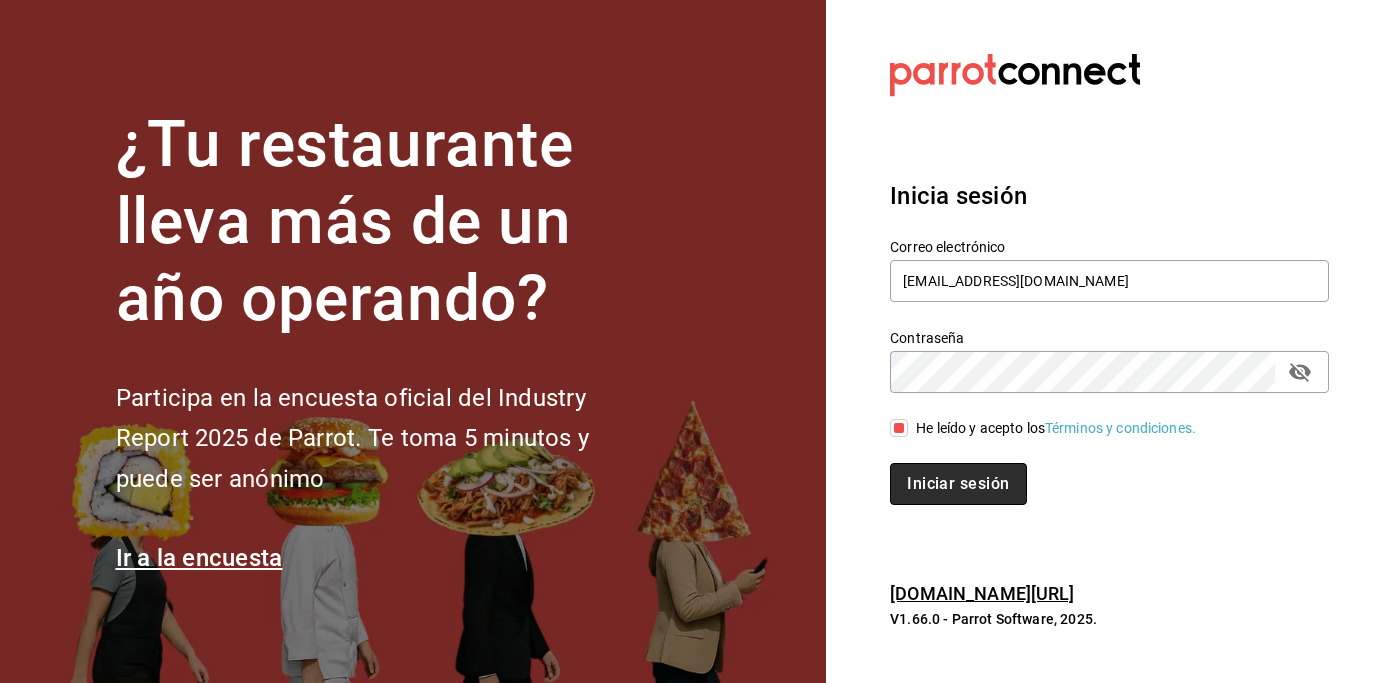 click on "Iniciar sesión" at bounding box center [958, 484] 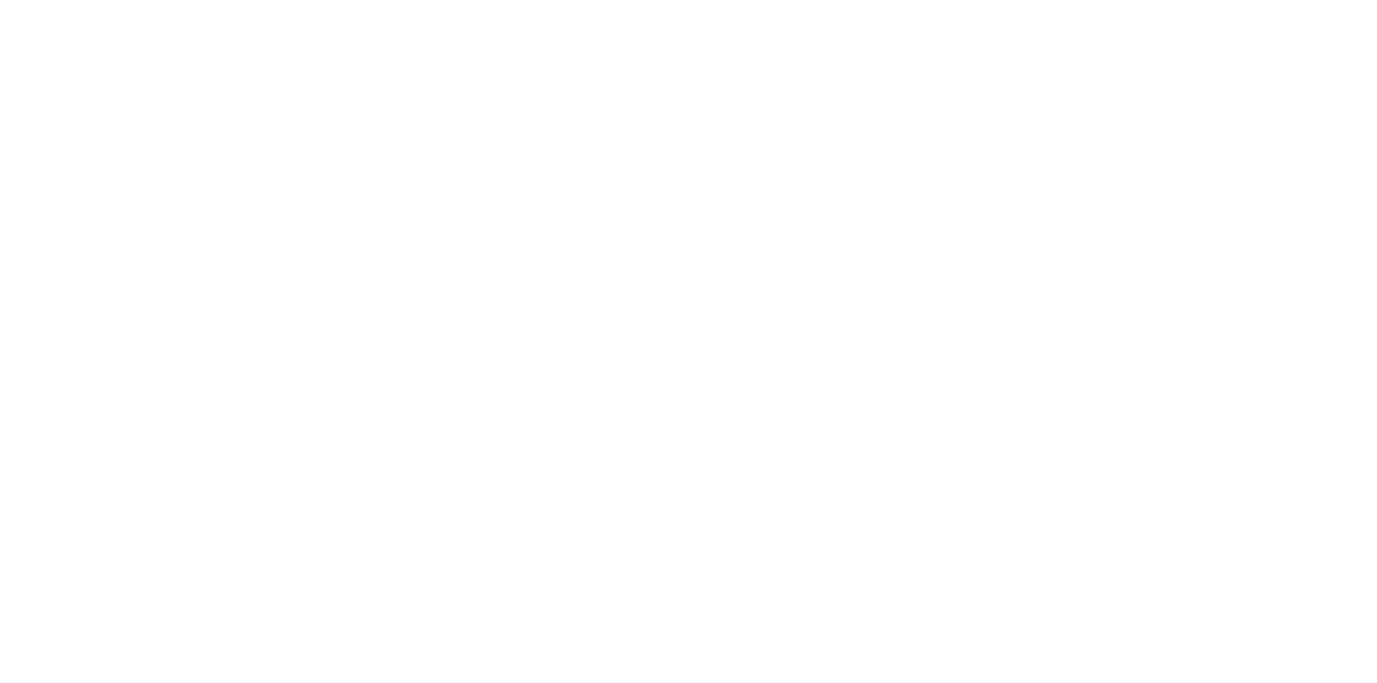 scroll, scrollTop: 0, scrollLeft: 0, axis: both 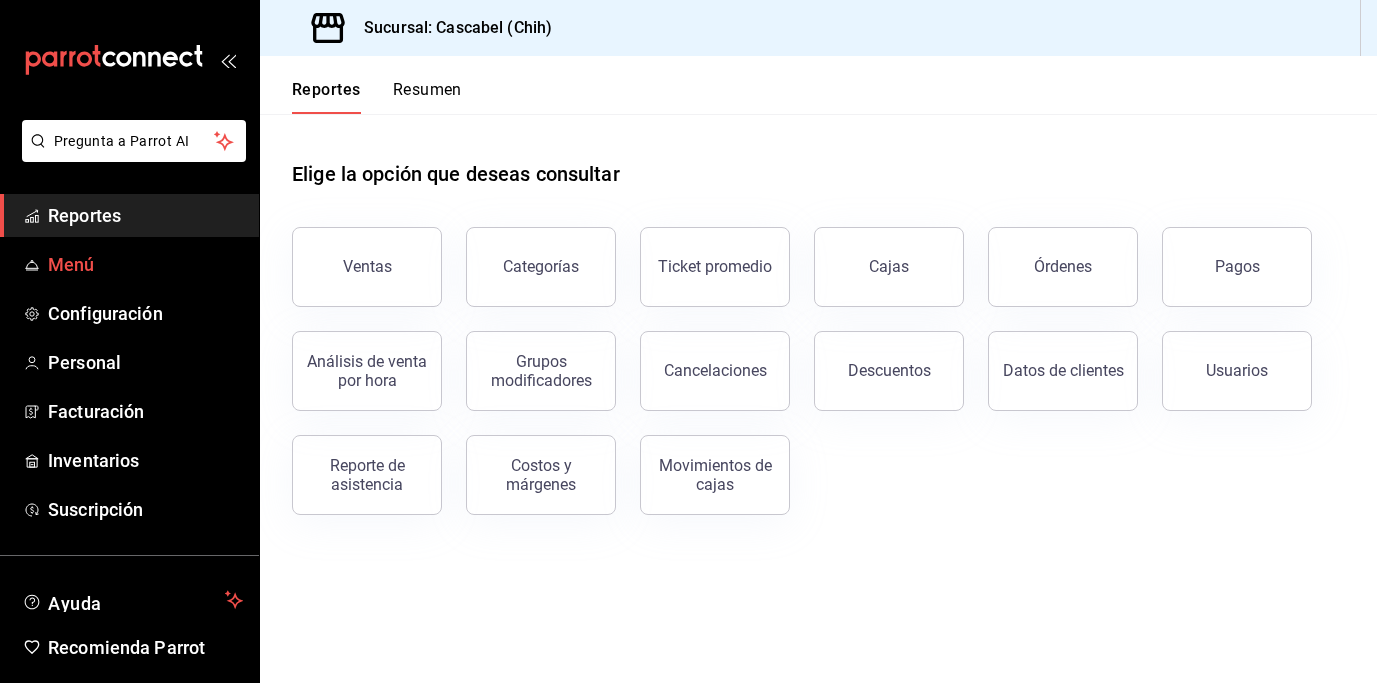 click on "Menú" at bounding box center [145, 264] 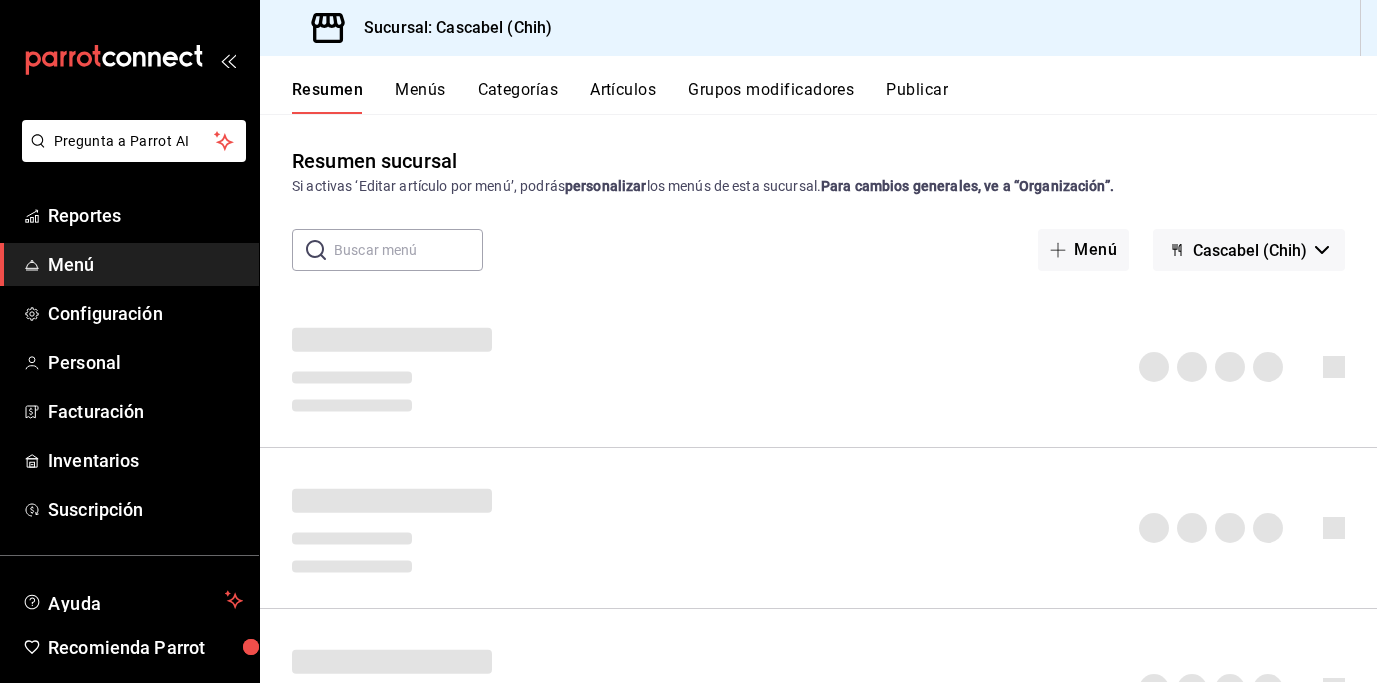 click on "Menú" at bounding box center (145, 264) 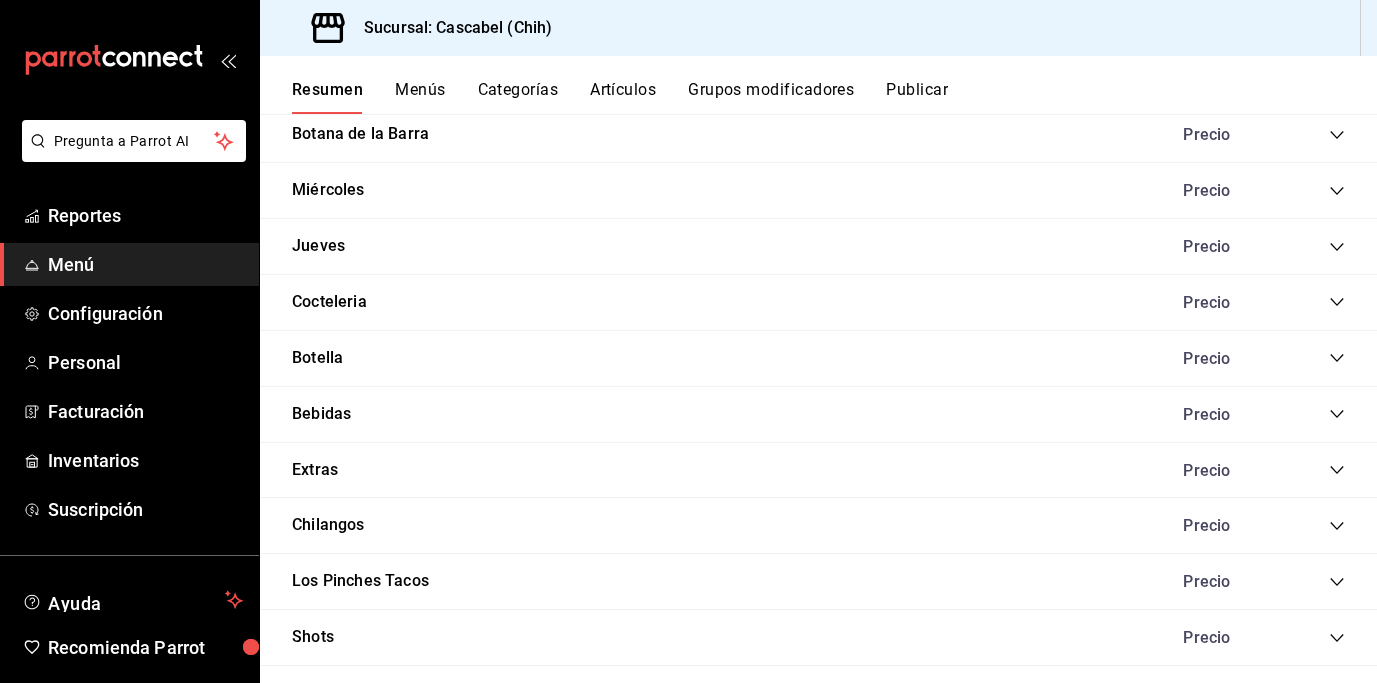 scroll, scrollTop: 2481, scrollLeft: 0, axis: vertical 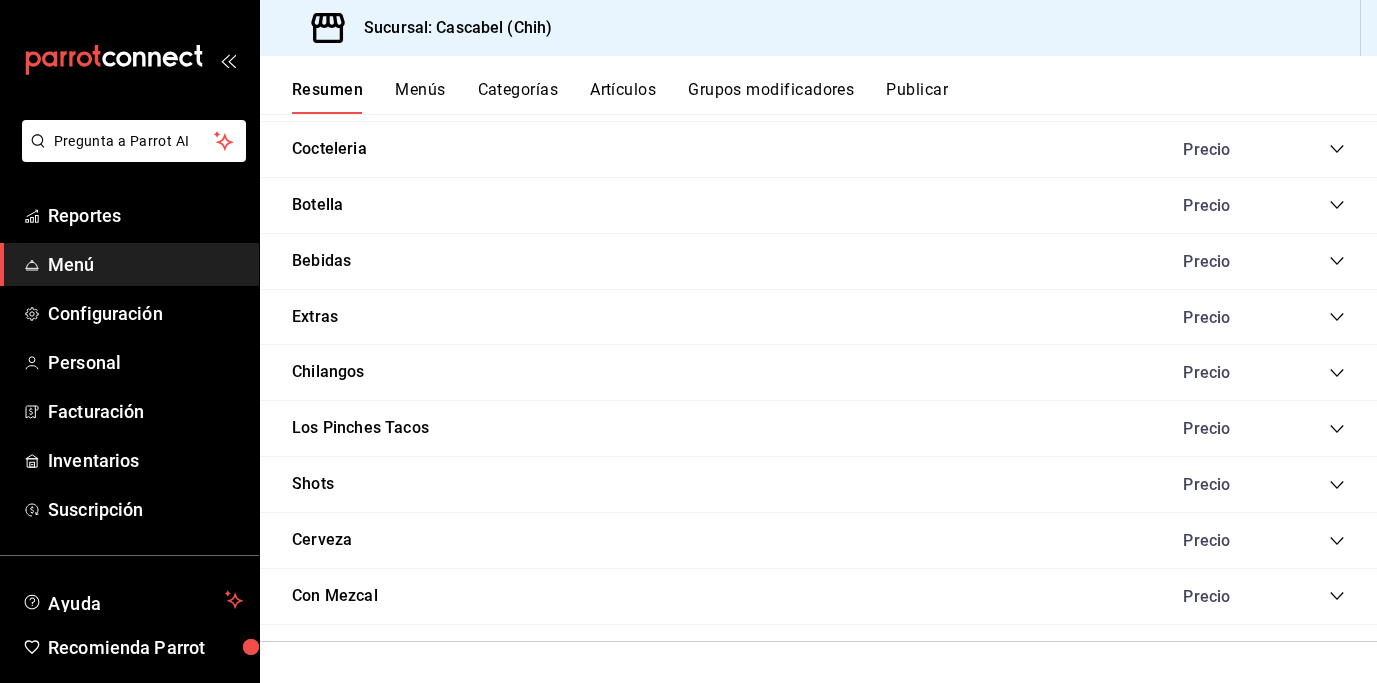 click 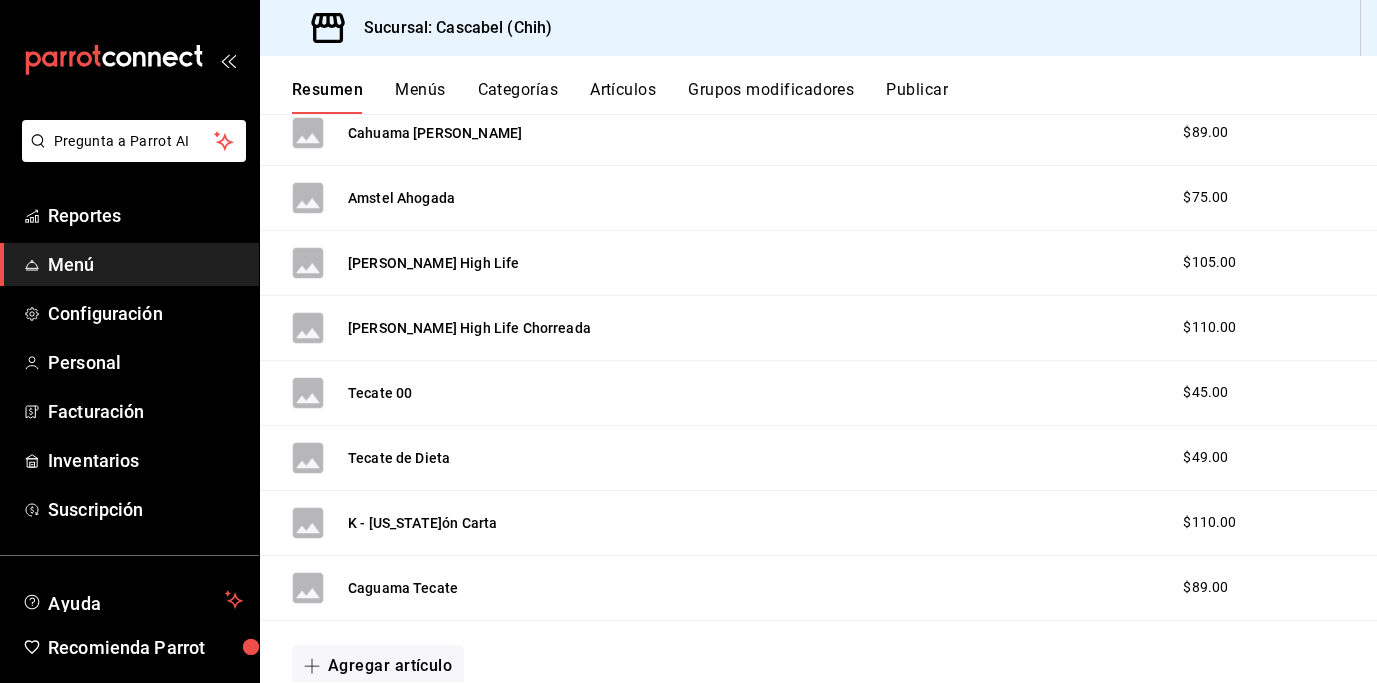scroll, scrollTop: 3512, scrollLeft: 0, axis: vertical 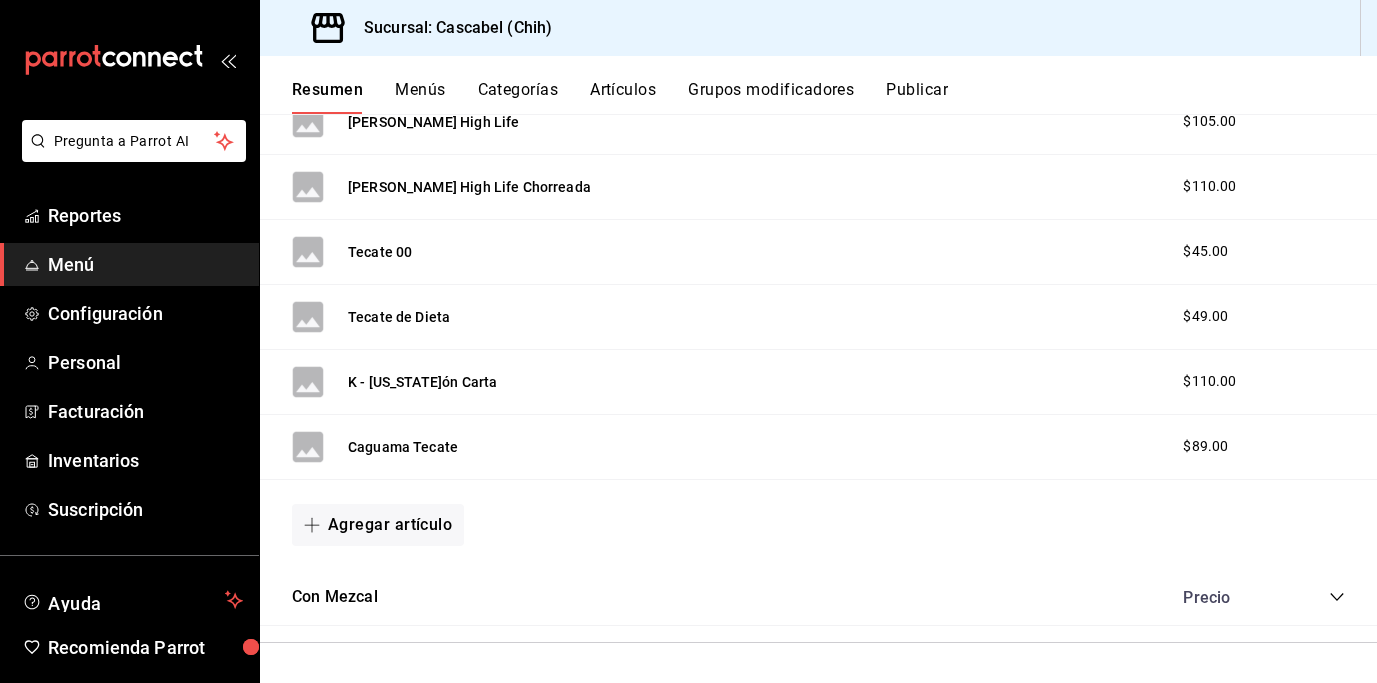 click on "Agregar artículo" at bounding box center [378, 525] 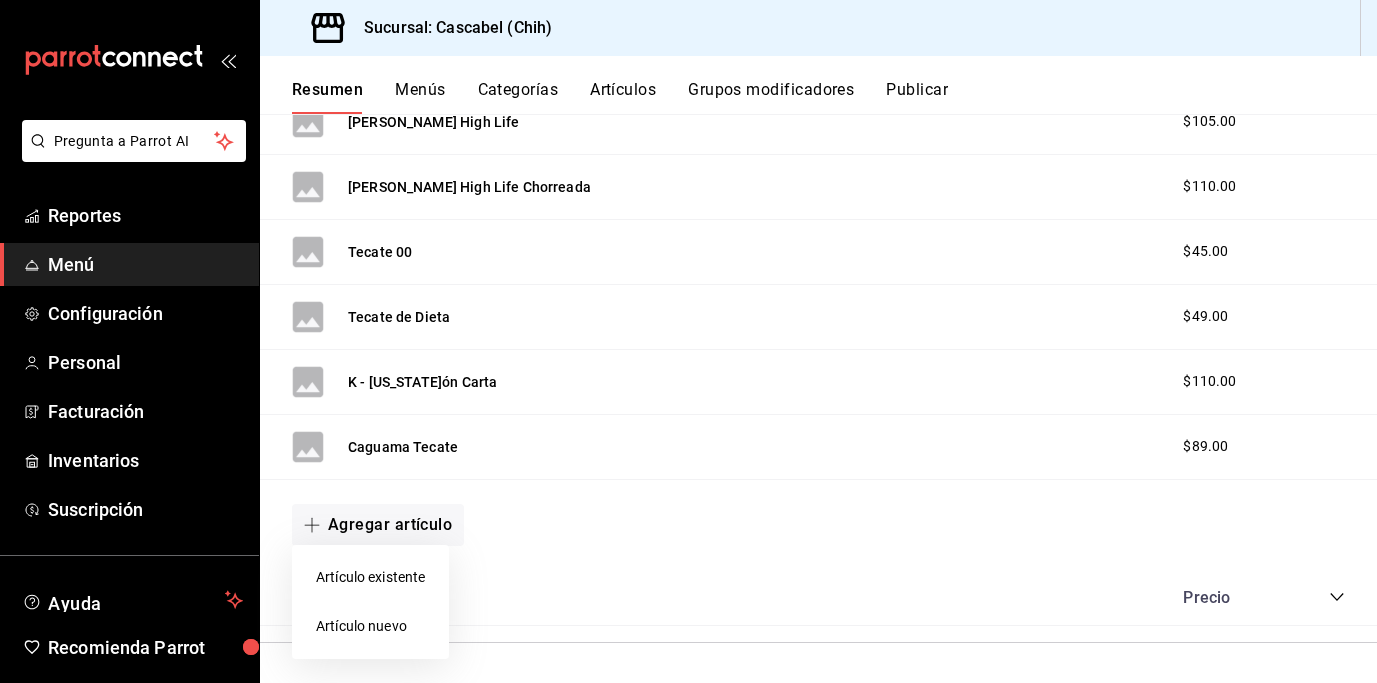 click on "Artículo nuevo" at bounding box center (370, 626) 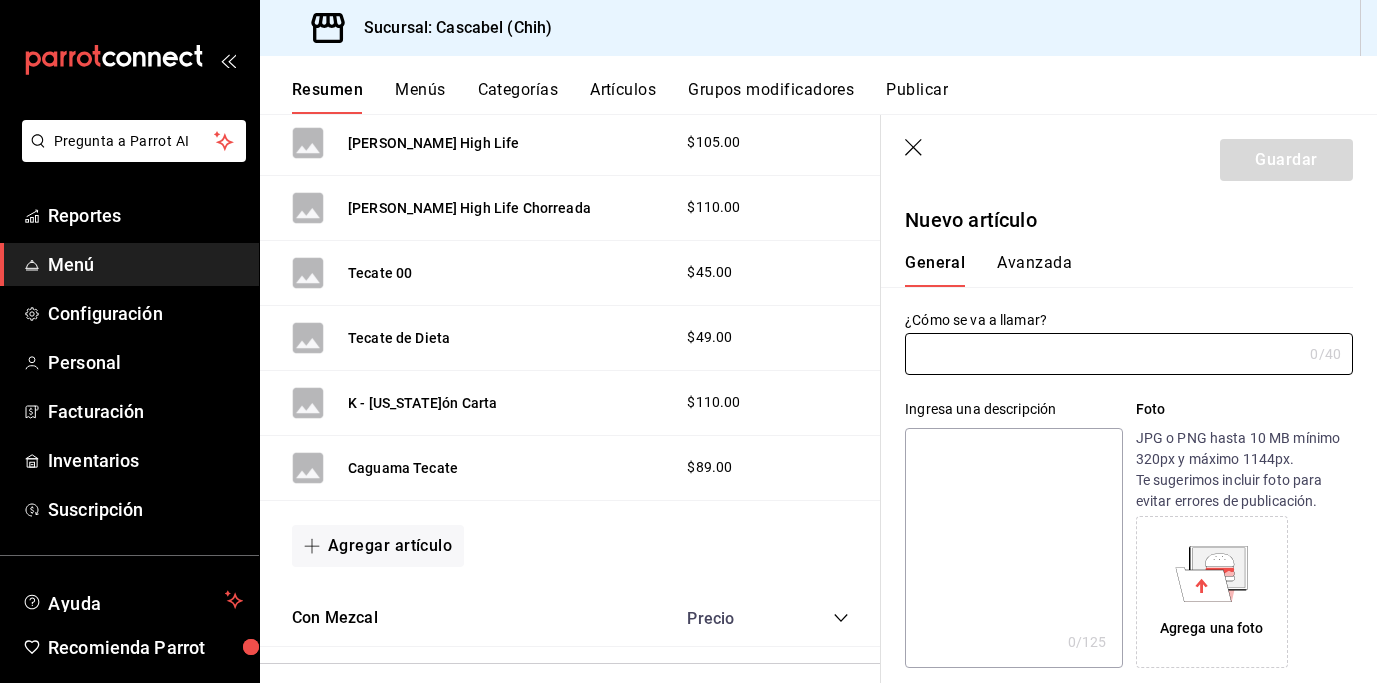 type on "AR-1752096696311" 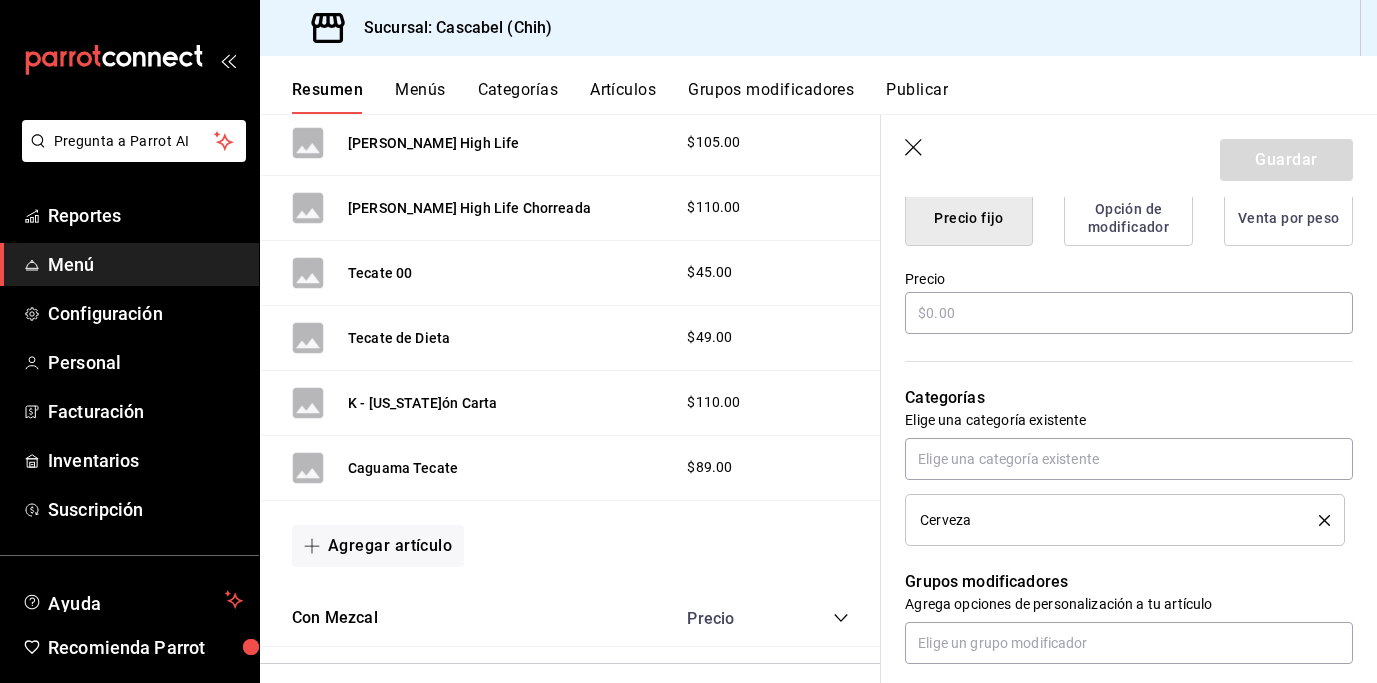 scroll, scrollTop: 536, scrollLeft: 0, axis: vertical 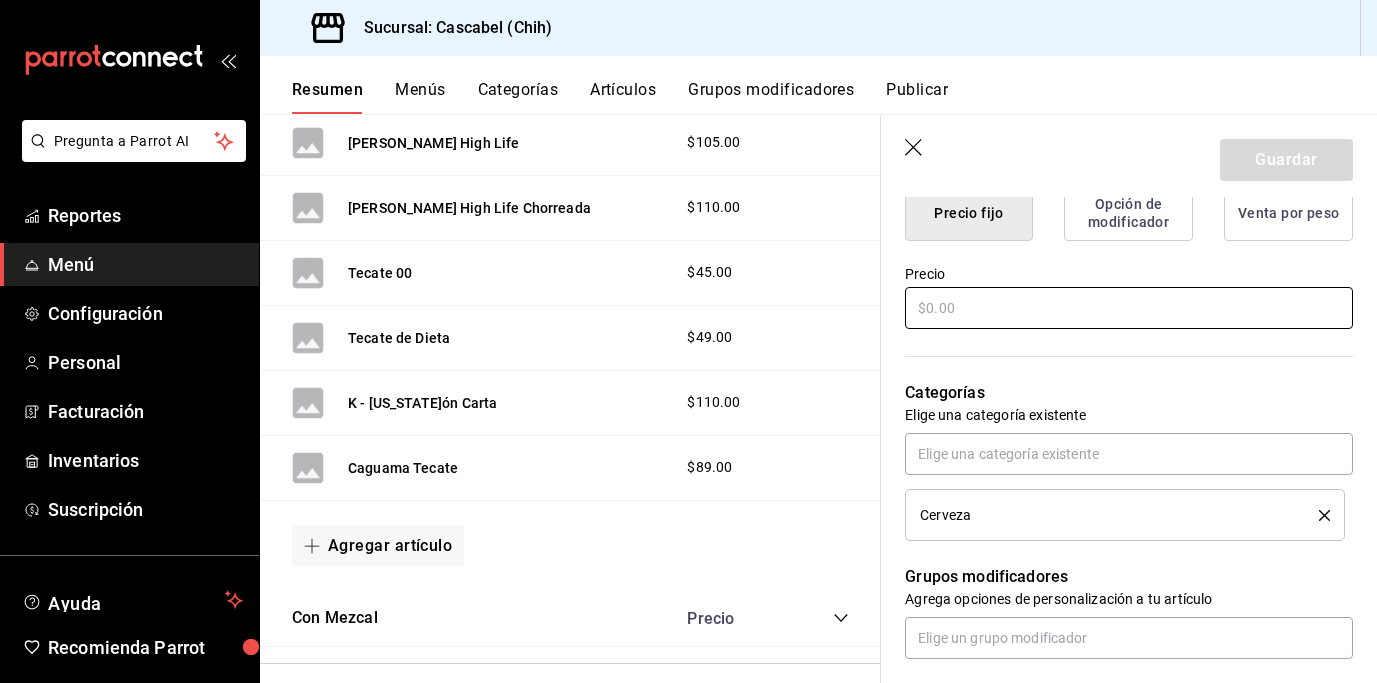 type on "[PERSON_NAME]" 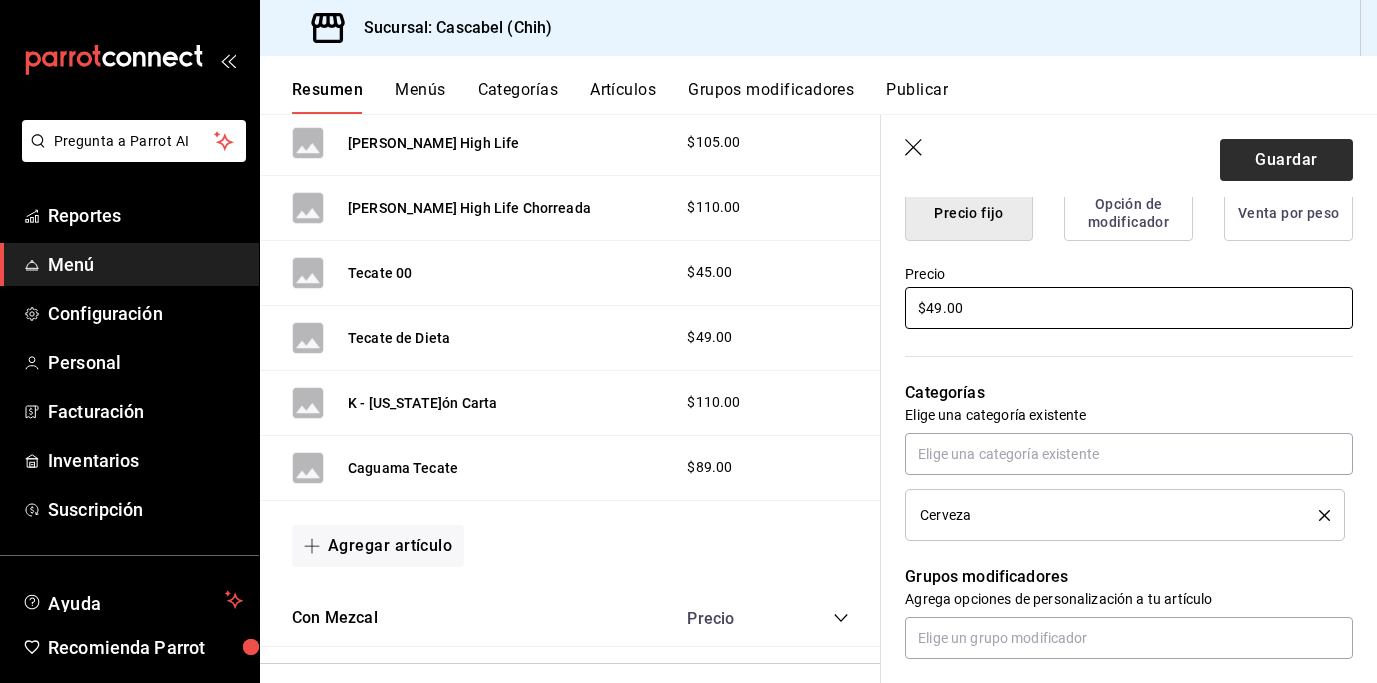 type on "$49.00" 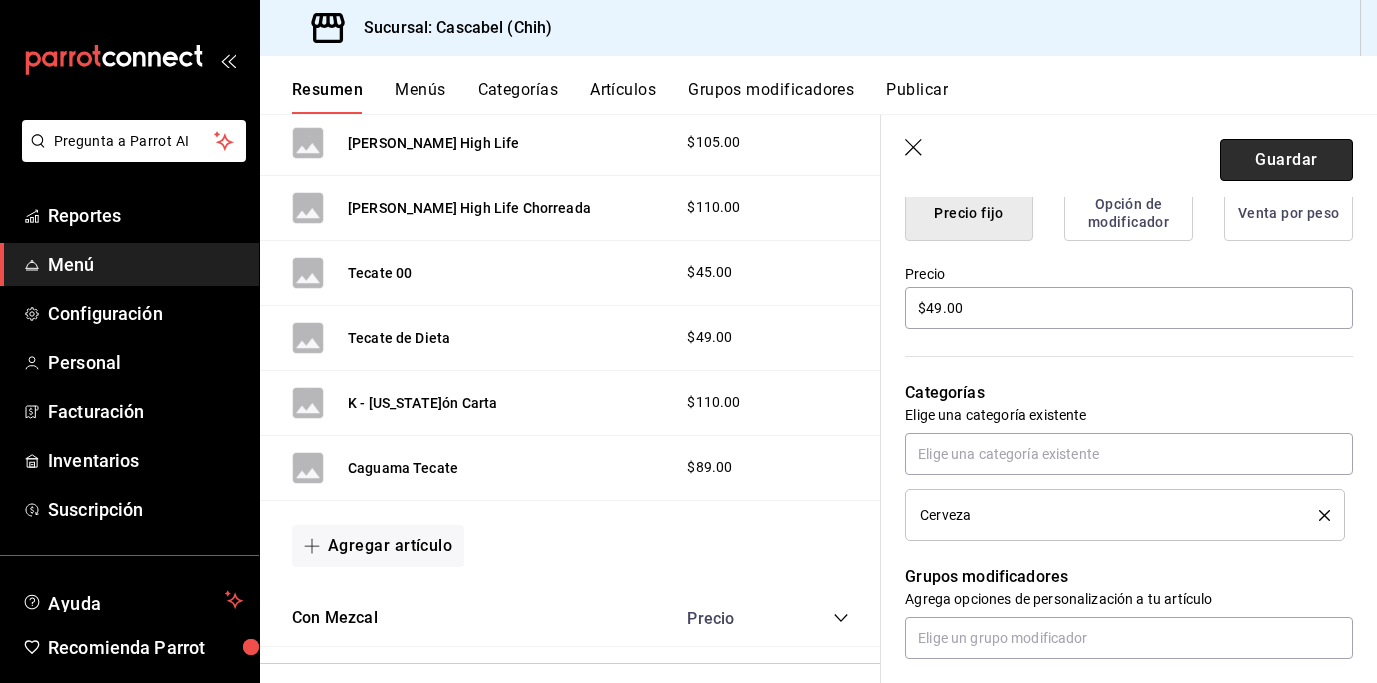 click on "Guardar" at bounding box center [1286, 160] 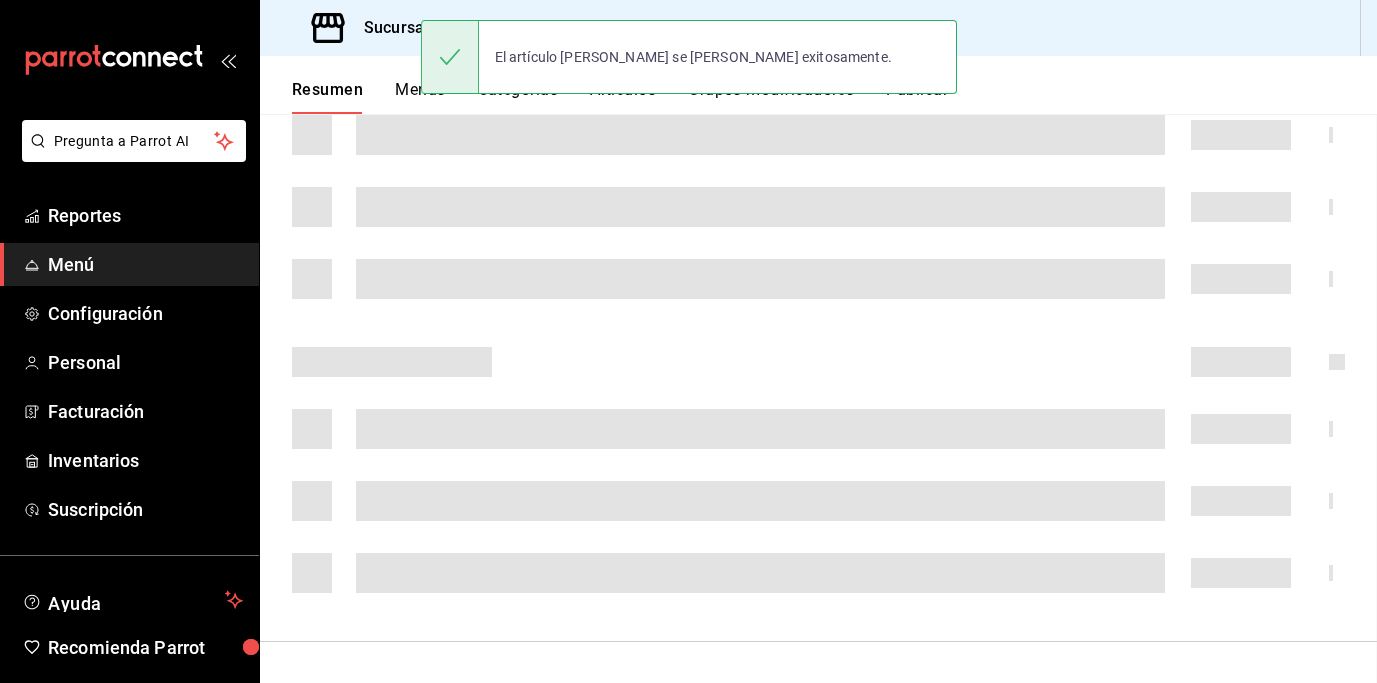 scroll, scrollTop: 0, scrollLeft: 0, axis: both 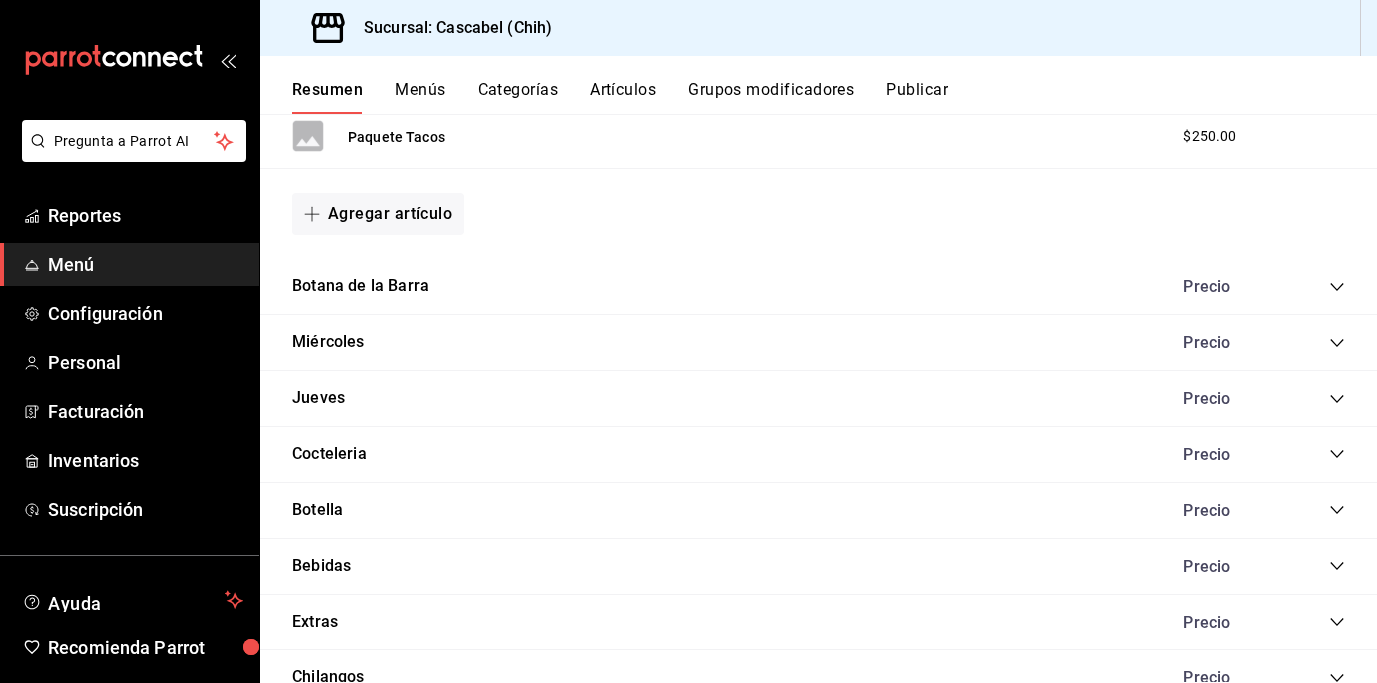 click 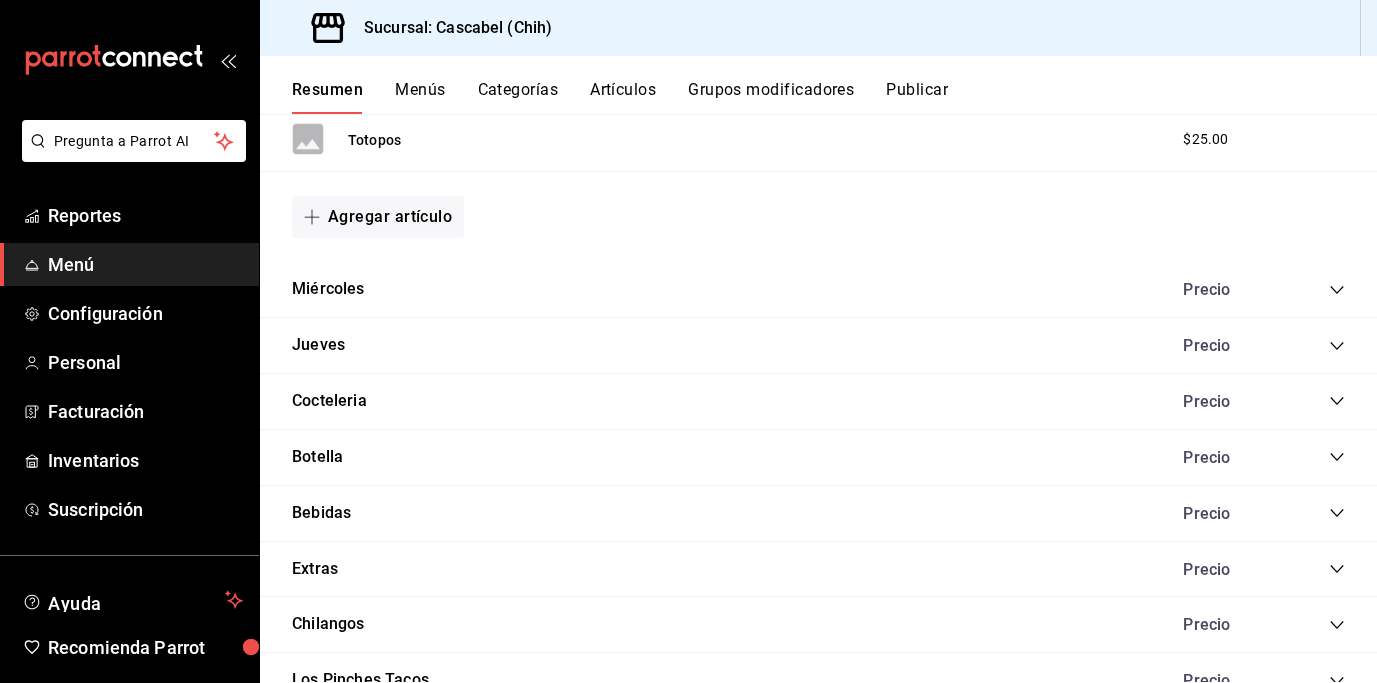 scroll, scrollTop: 2765, scrollLeft: 0, axis: vertical 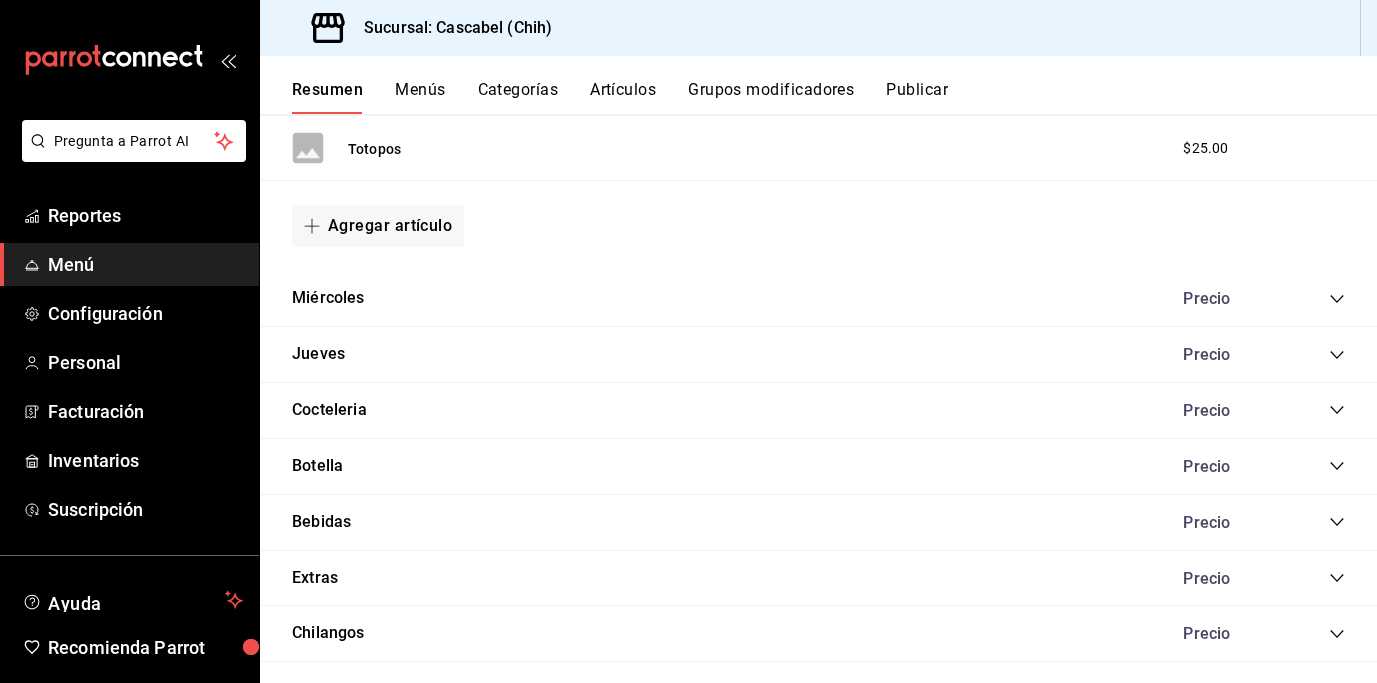 click 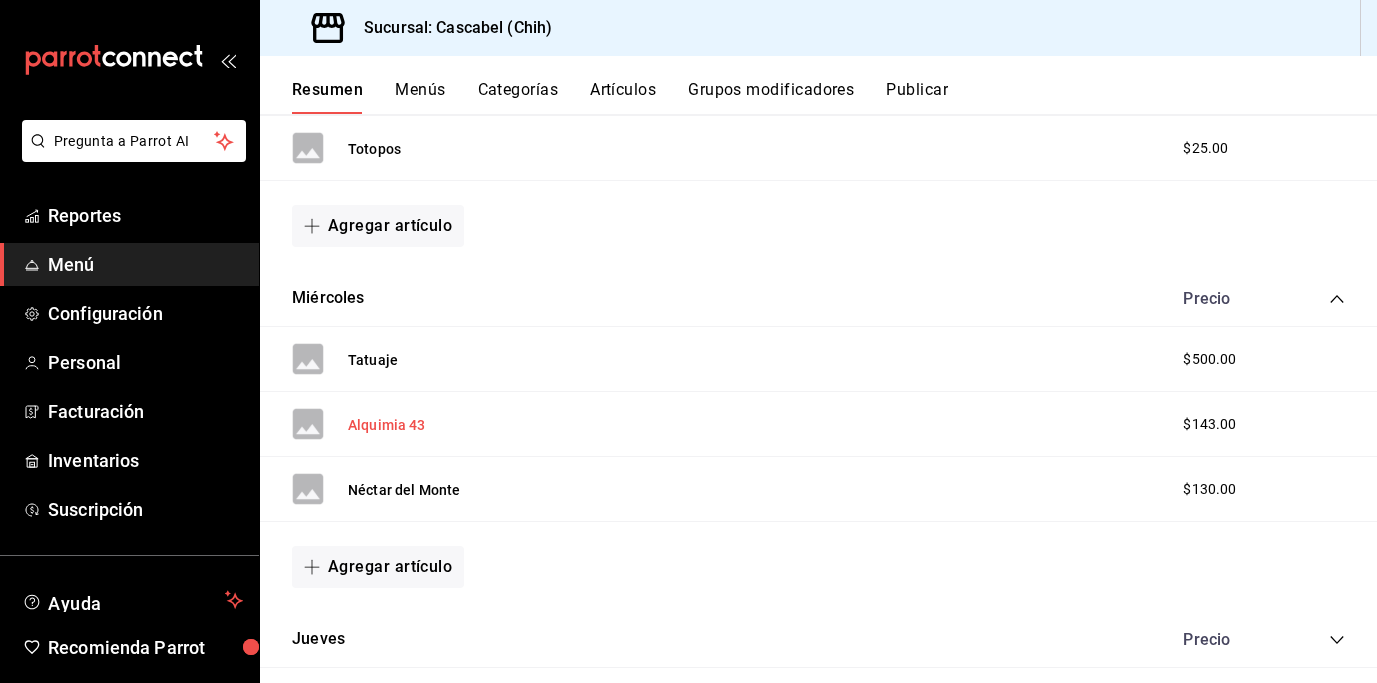click on "Alquimia 43" at bounding box center (387, 425) 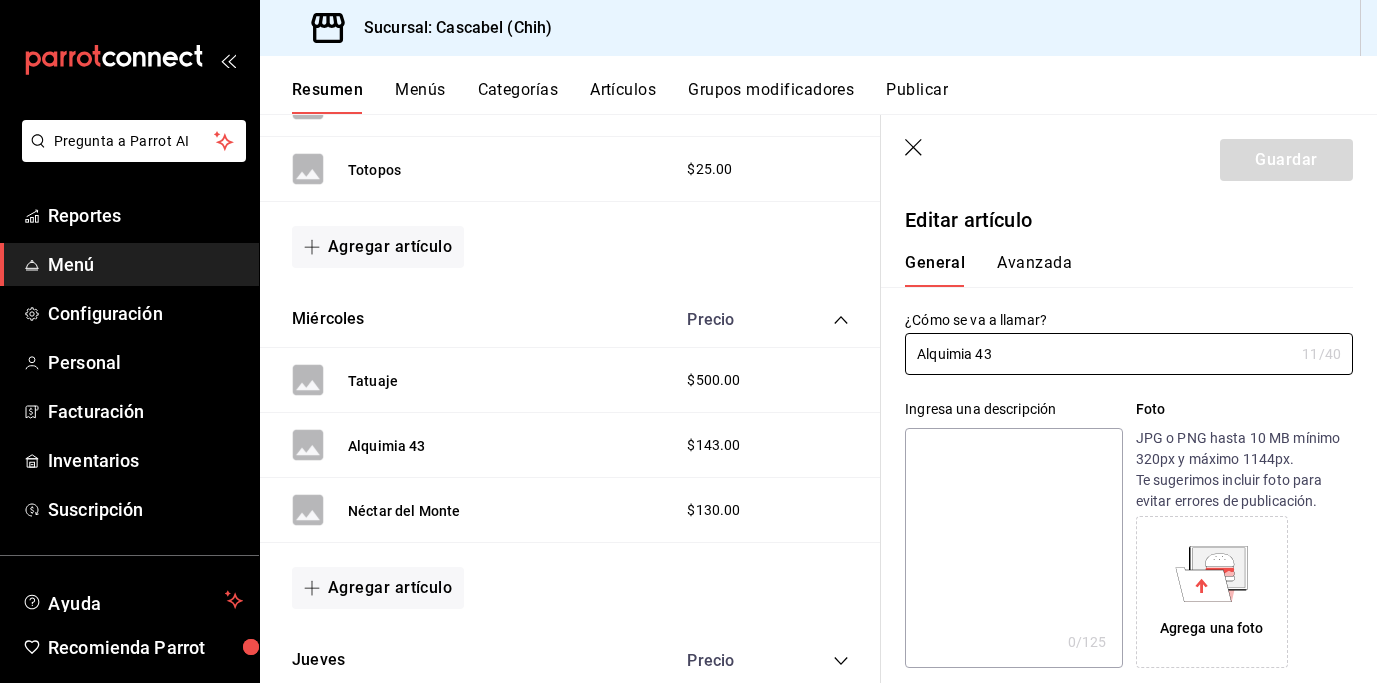 type on "$143.00" 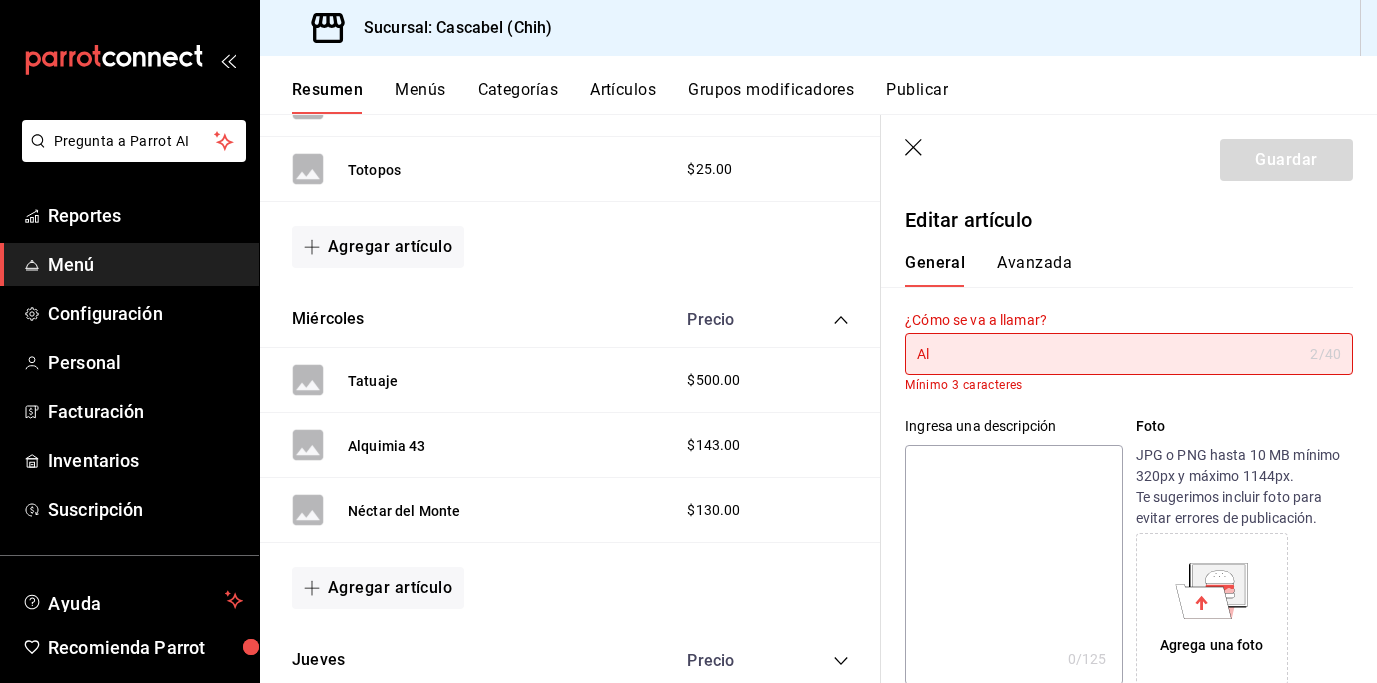type on "A" 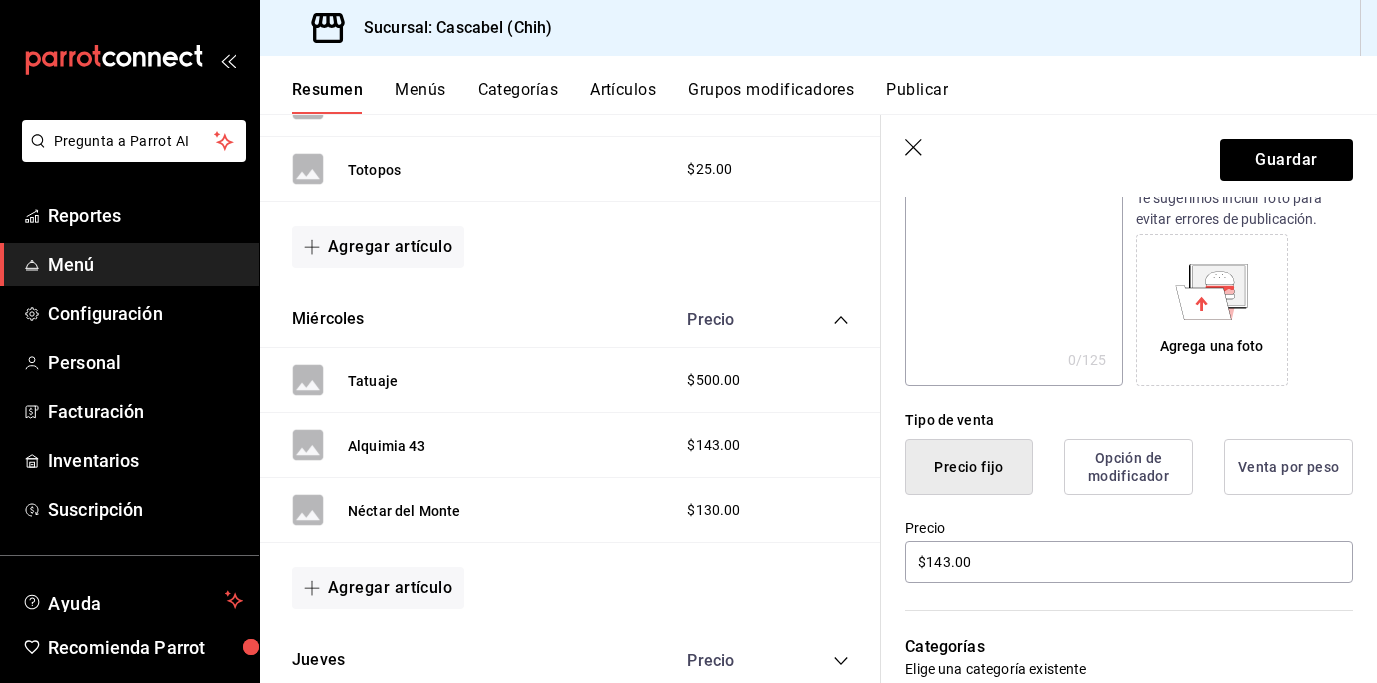 scroll, scrollTop: 353, scrollLeft: 0, axis: vertical 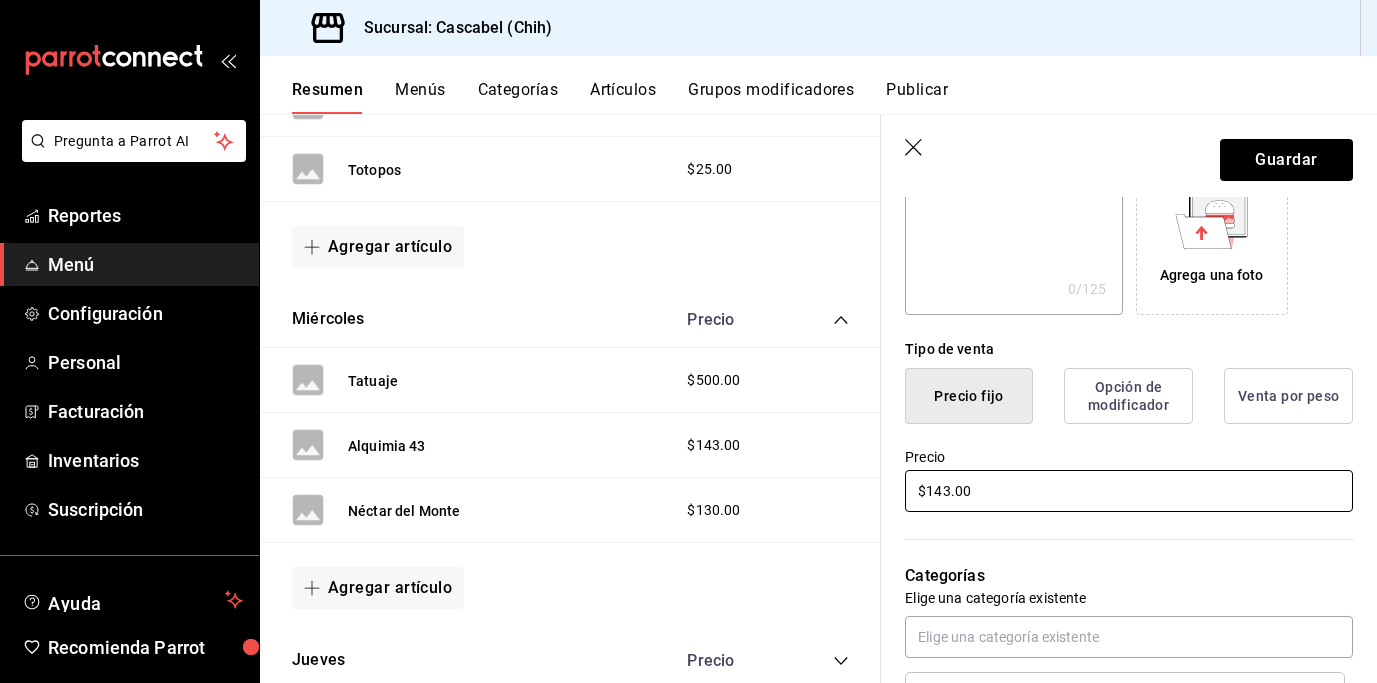 type on "[PERSON_NAME] Colada" 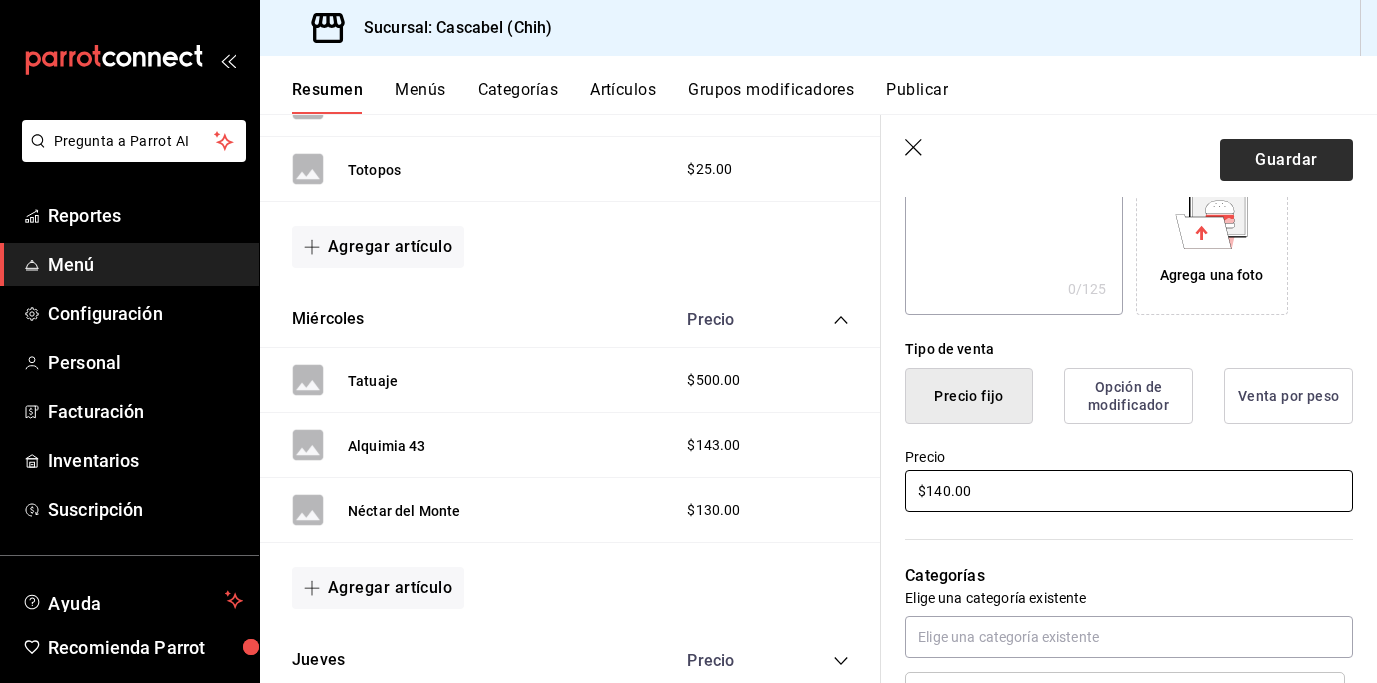 type on "$140.00" 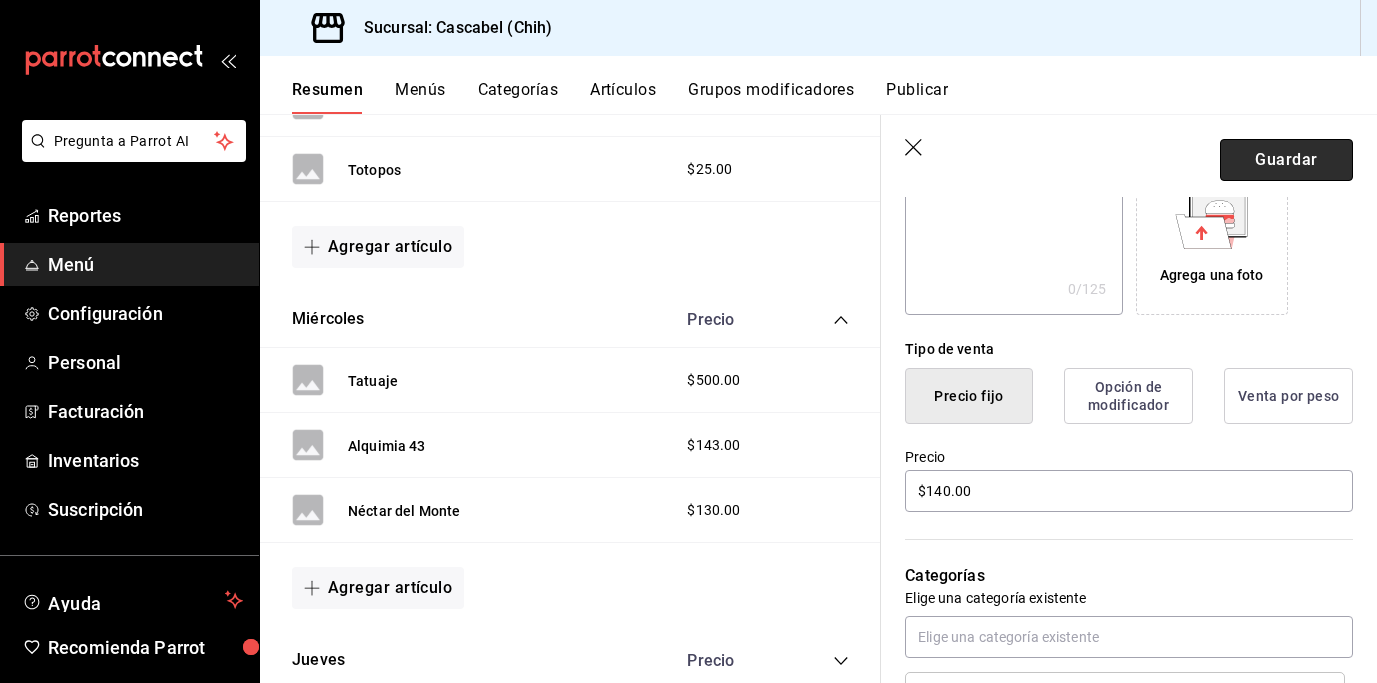 click on "Guardar" at bounding box center [1286, 160] 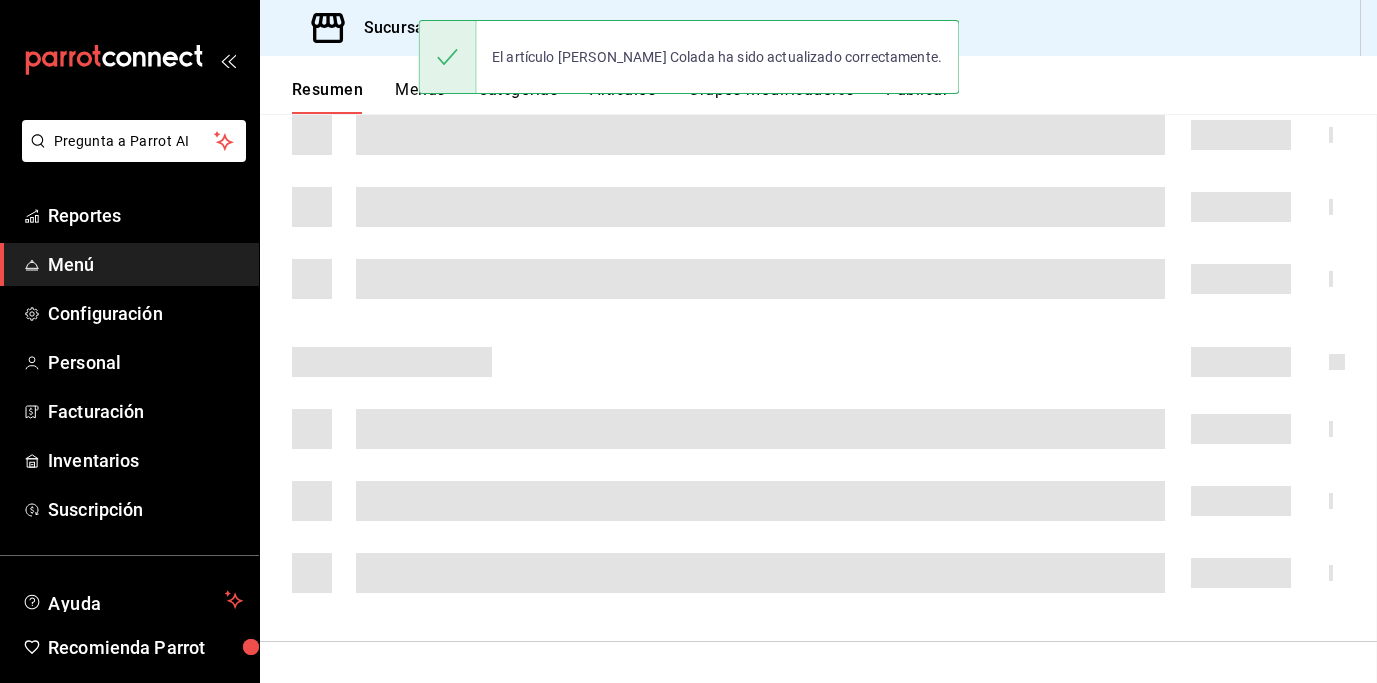 scroll, scrollTop: 0, scrollLeft: 0, axis: both 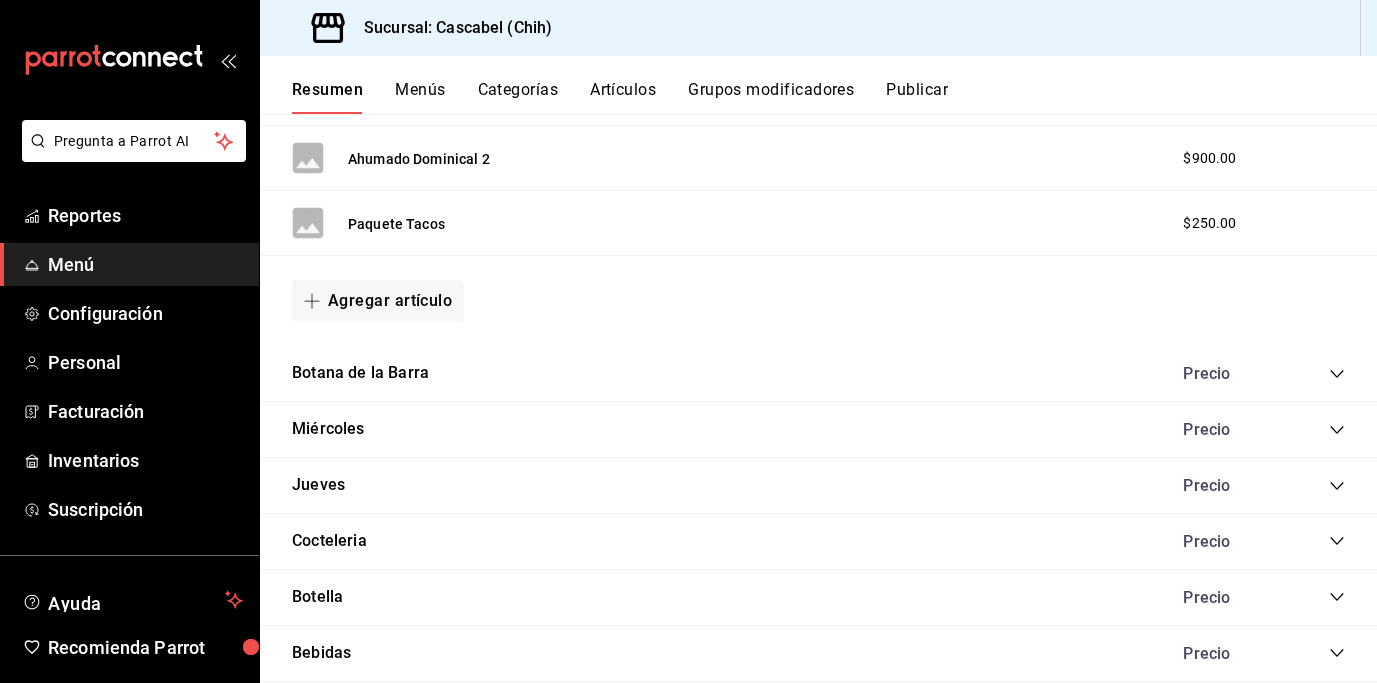 click 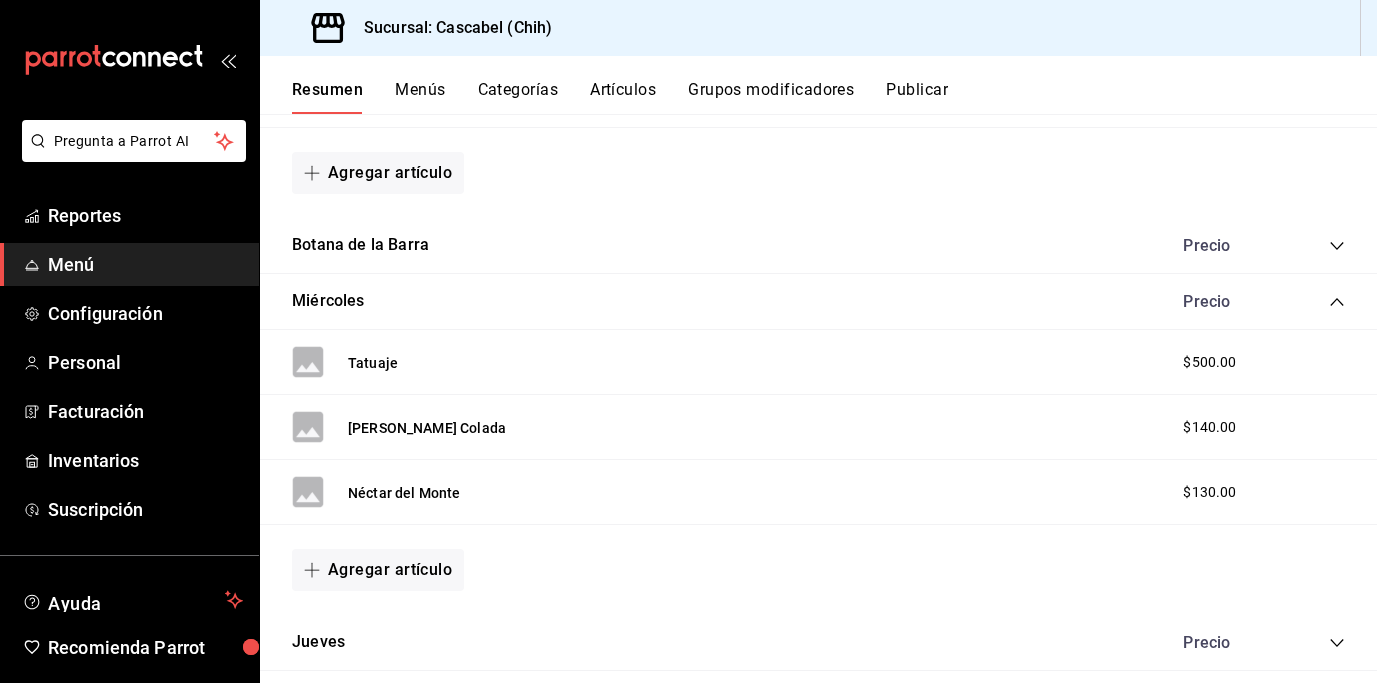 scroll, scrollTop: 2219, scrollLeft: 0, axis: vertical 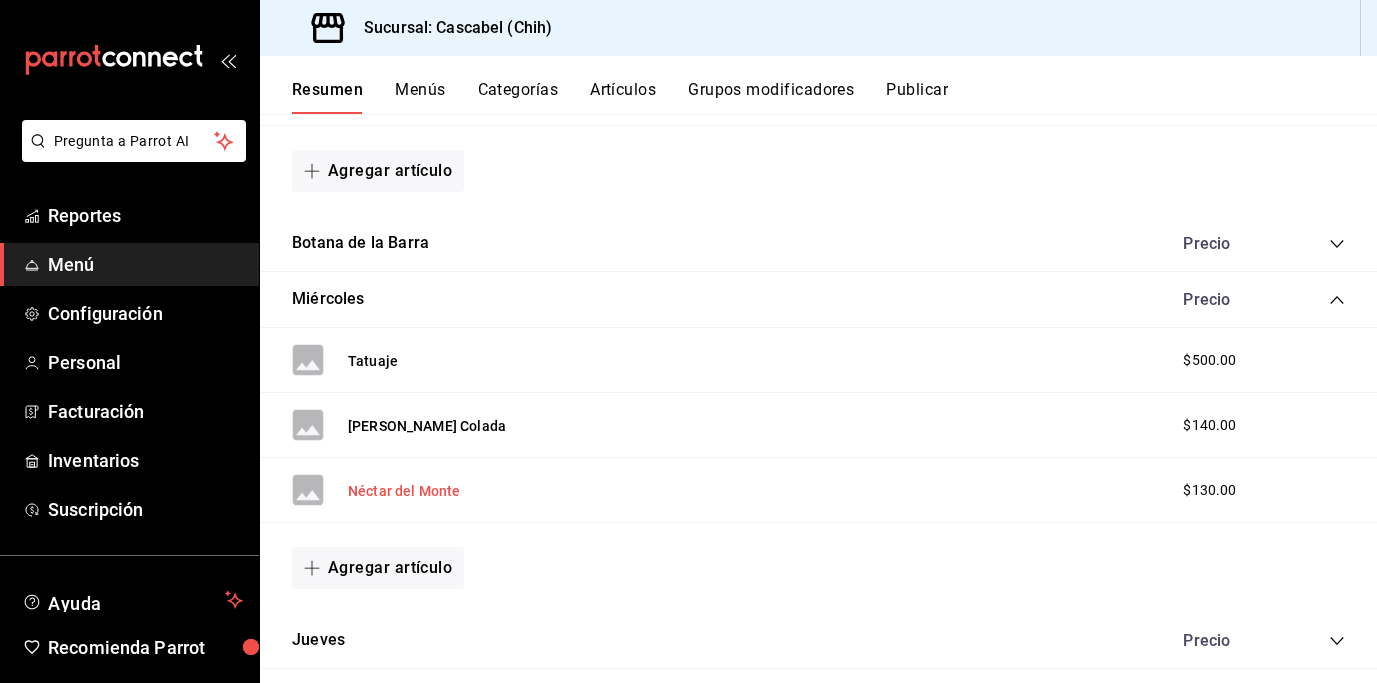 click on "Néctar del Monte" at bounding box center [404, 491] 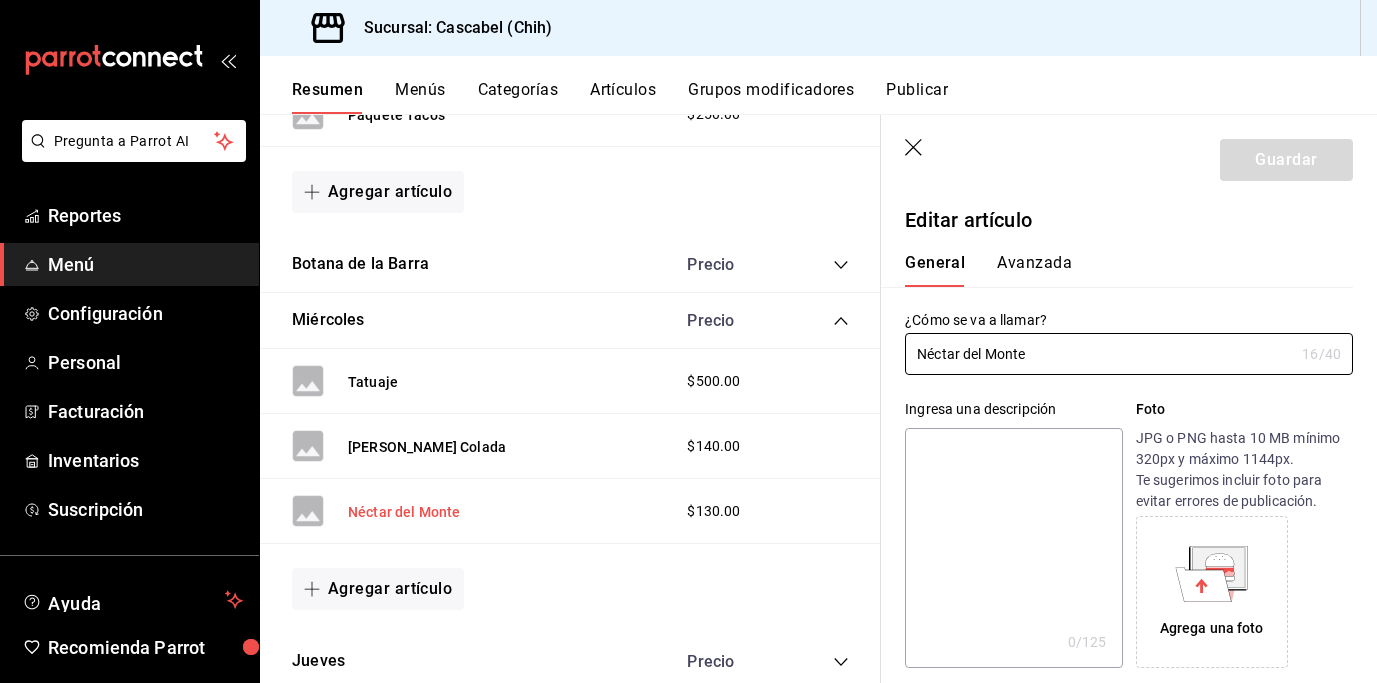 type on "$130.00" 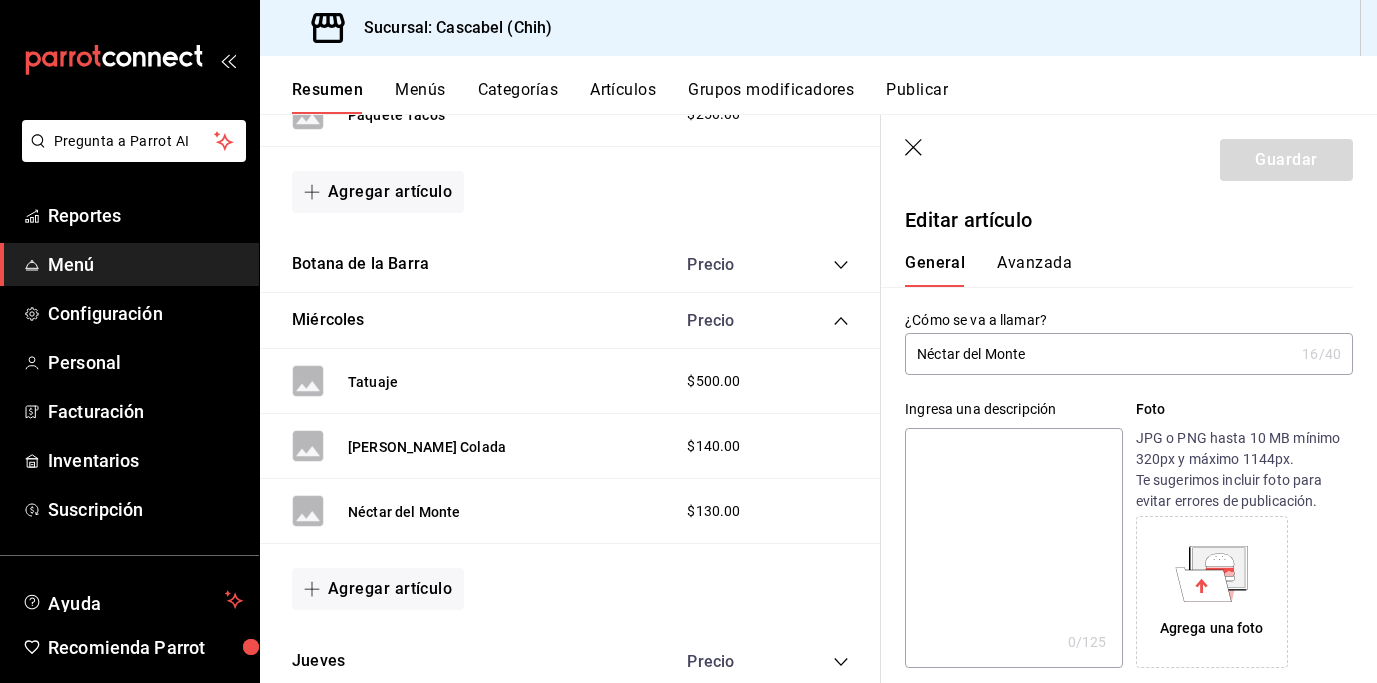 click on "Néctar del Monte" at bounding box center (1099, 354) 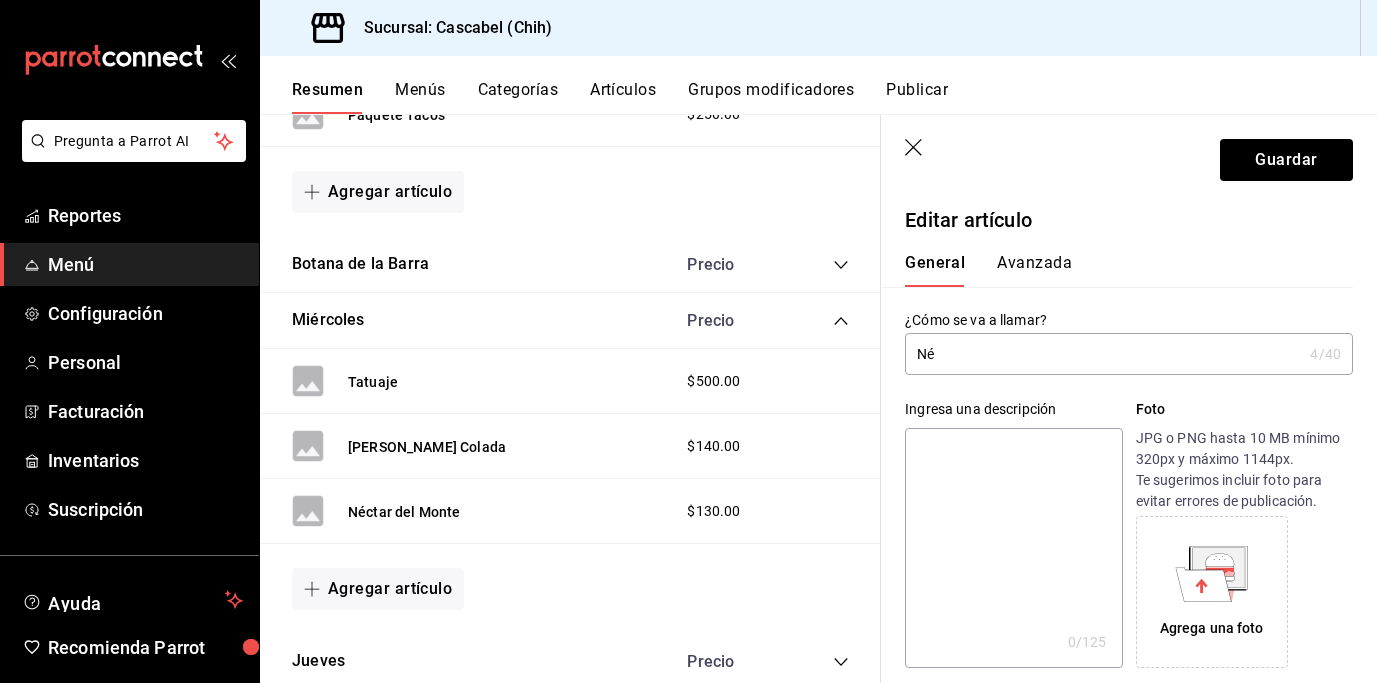 type on "N" 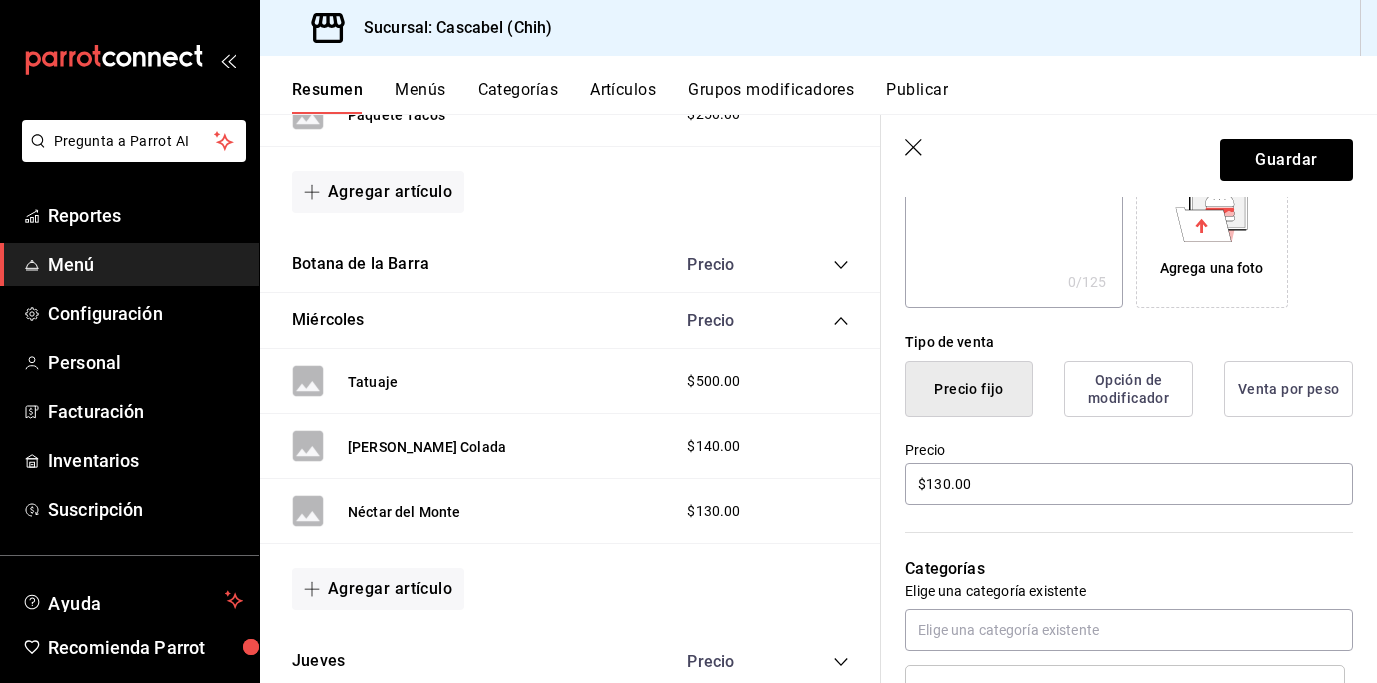 scroll, scrollTop: 363, scrollLeft: 0, axis: vertical 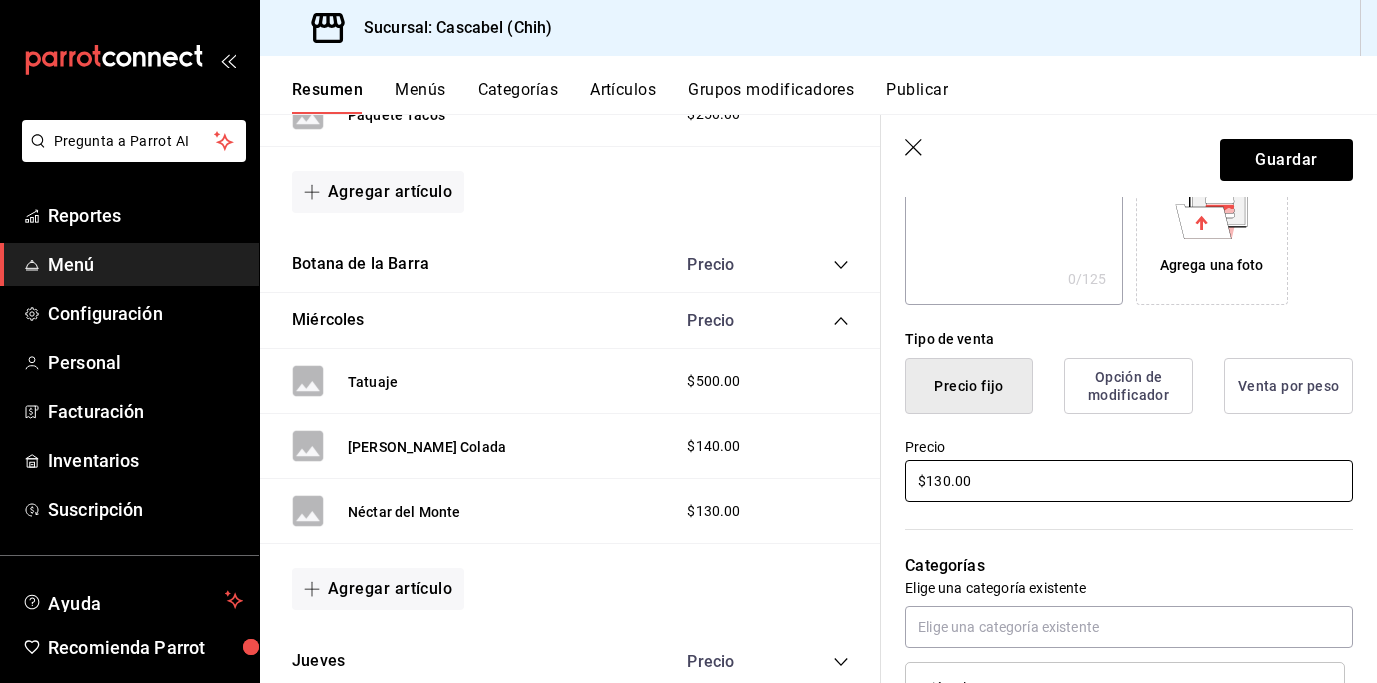 type on "Cucumber Smash" 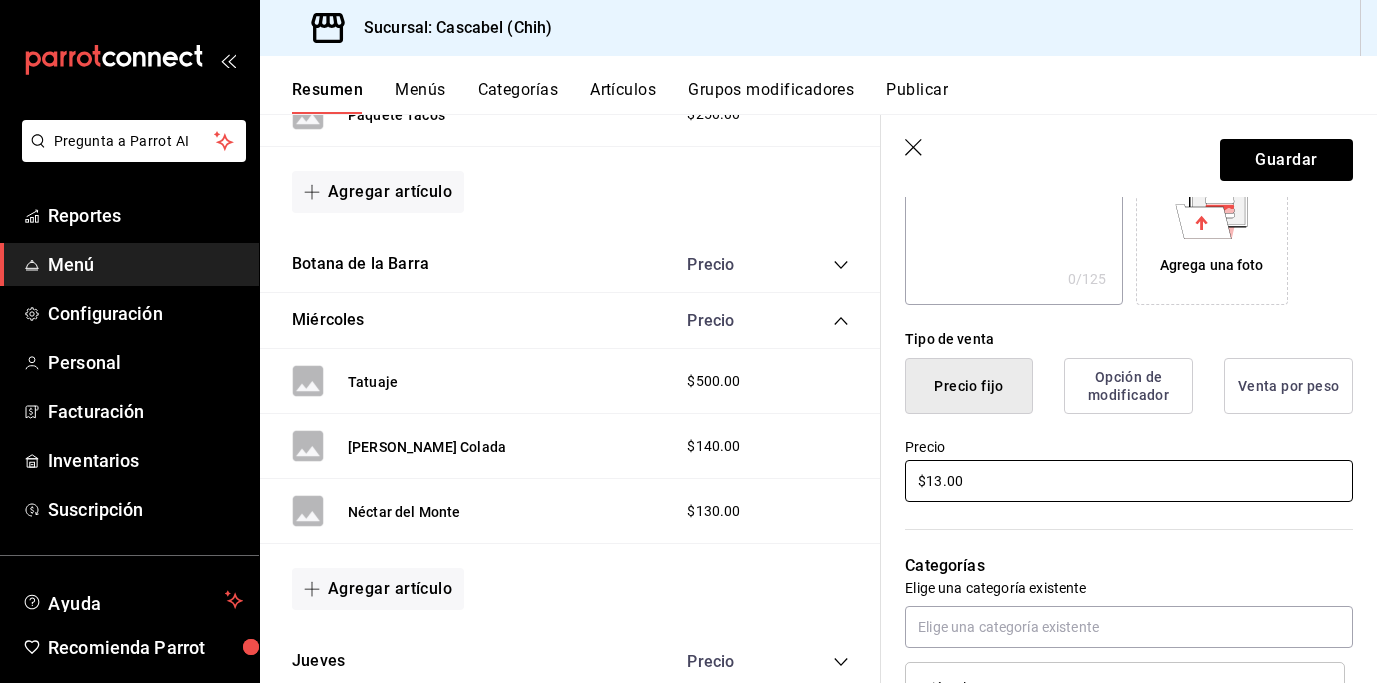 type on "$1.00" 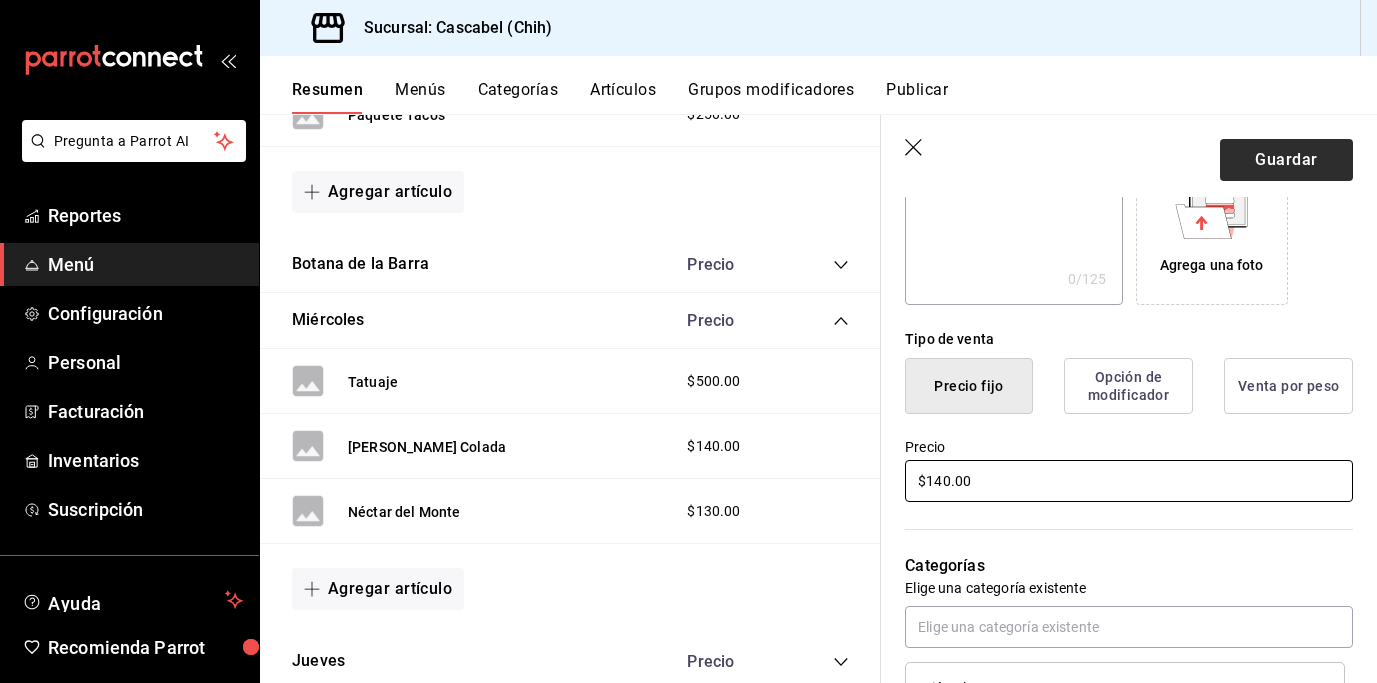 type on "$140.00" 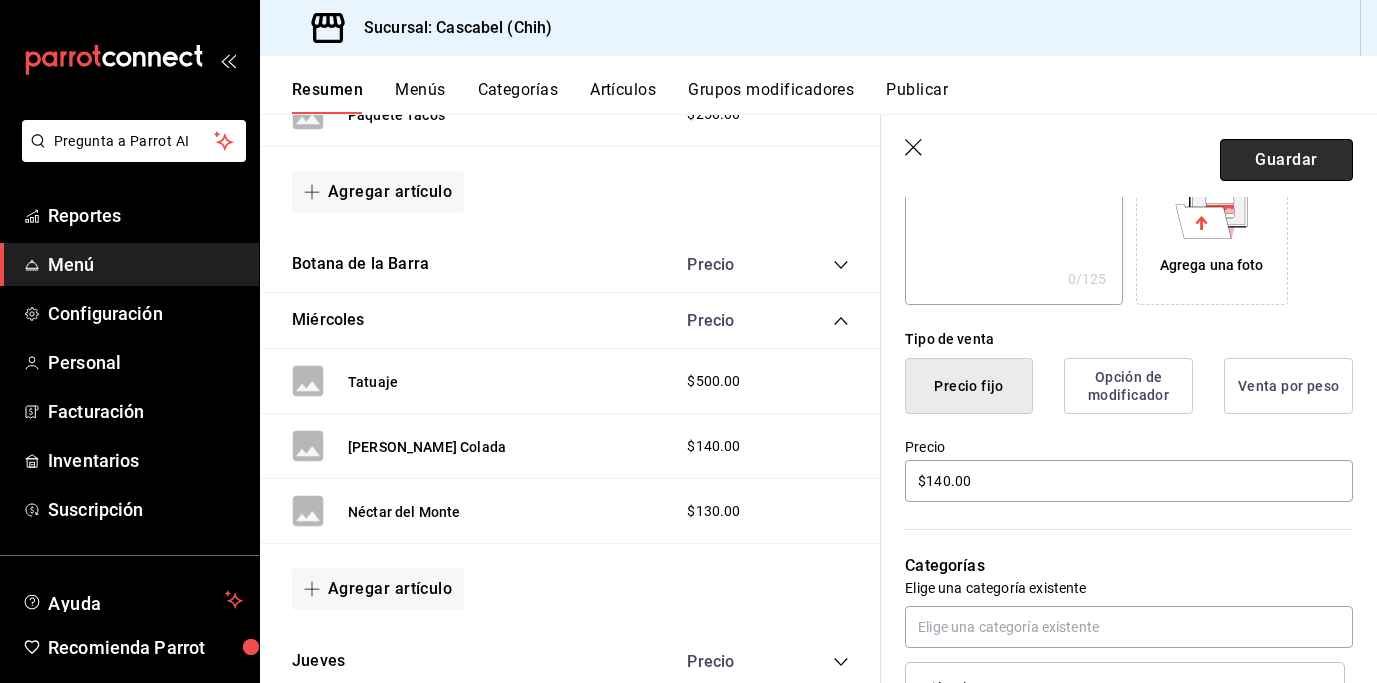 click on "Guardar" at bounding box center [1286, 160] 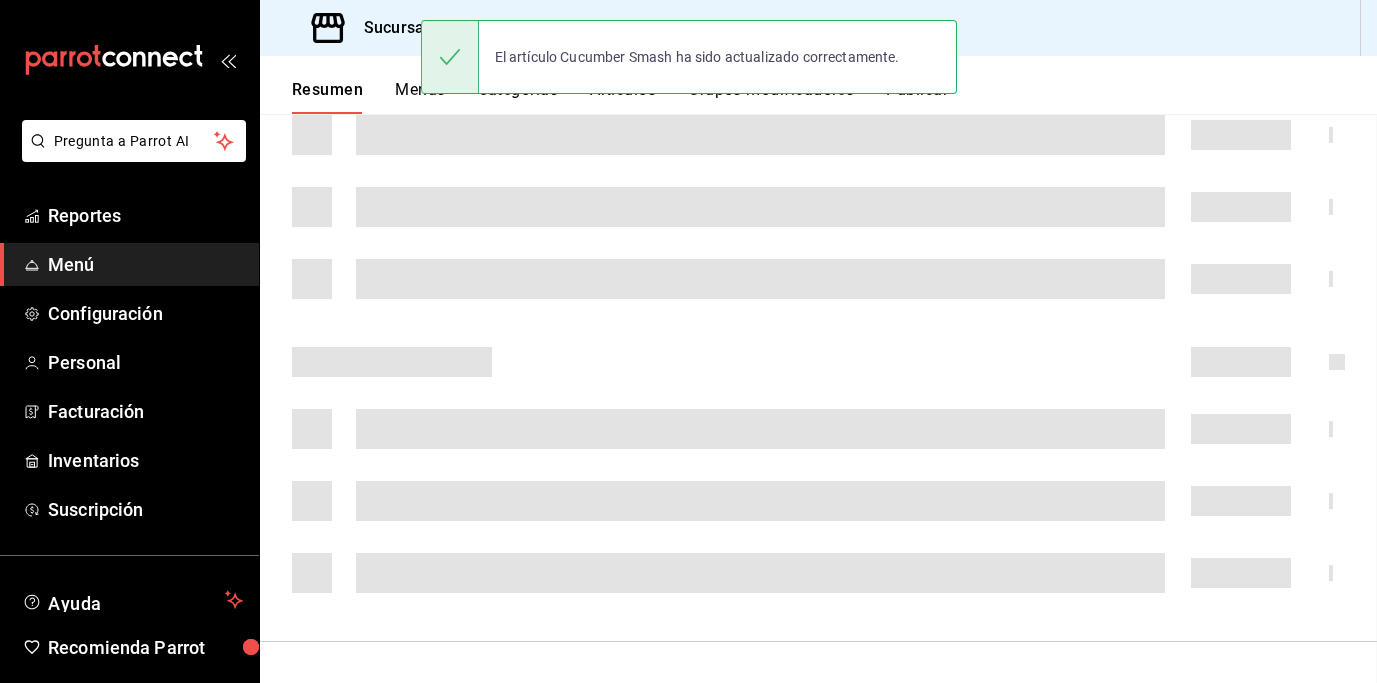 scroll, scrollTop: 0, scrollLeft: 0, axis: both 